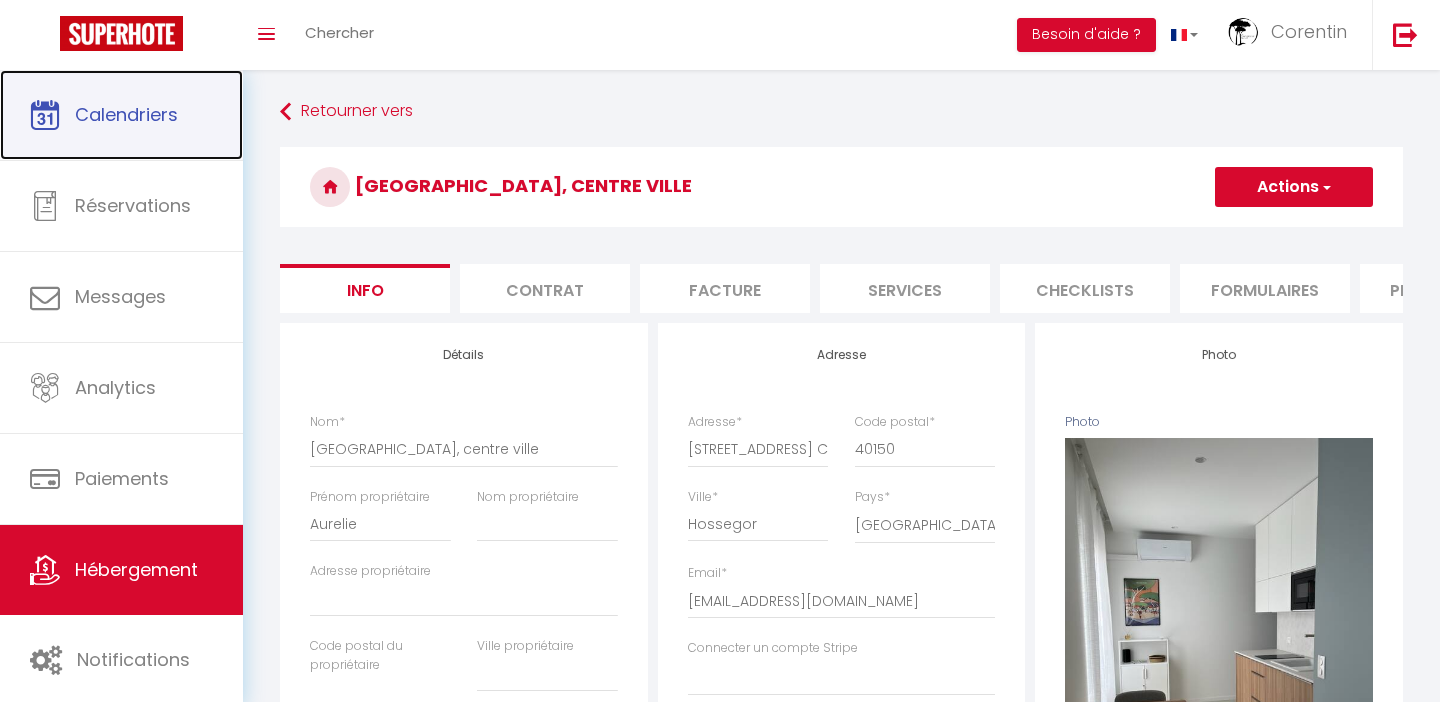 click on "Calendriers" at bounding box center [126, 114] 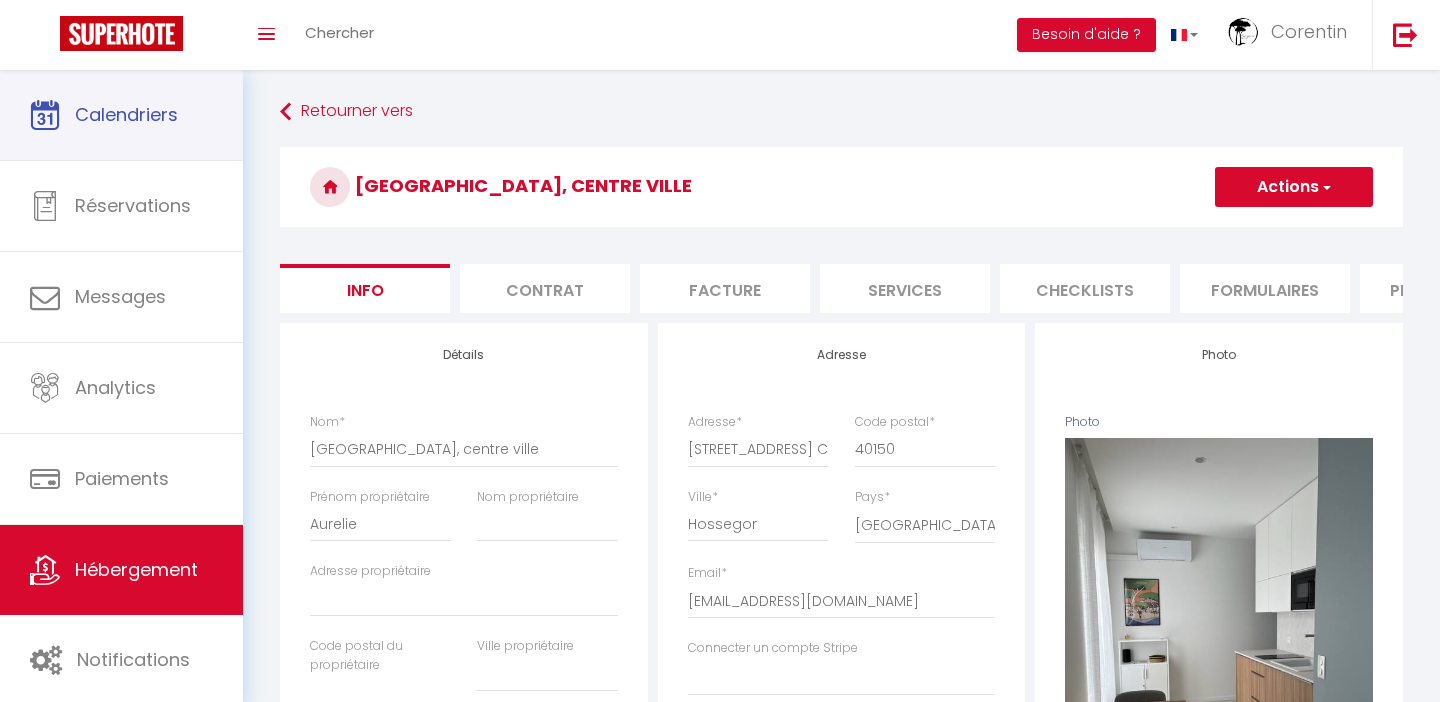 scroll, scrollTop: 0, scrollLeft: 0, axis: both 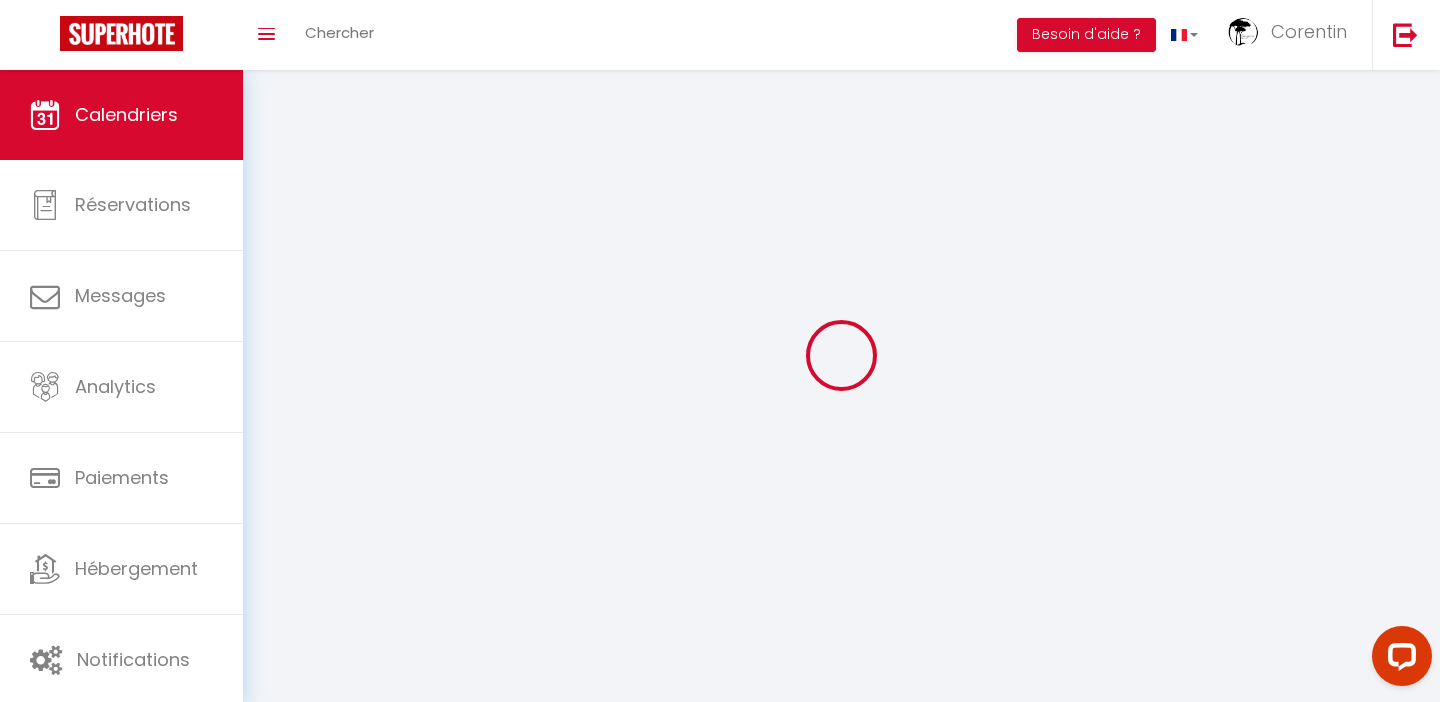 select 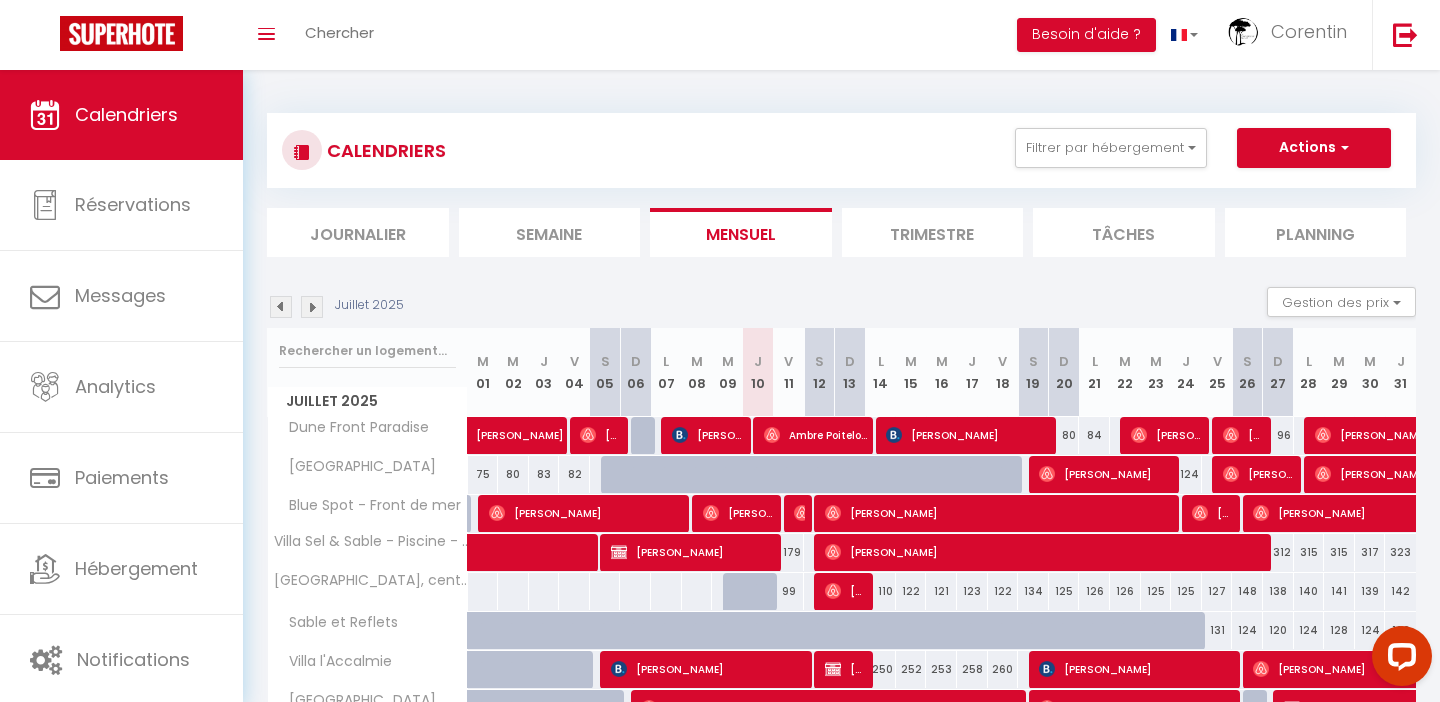scroll, scrollTop: 236, scrollLeft: 0, axis: vertical 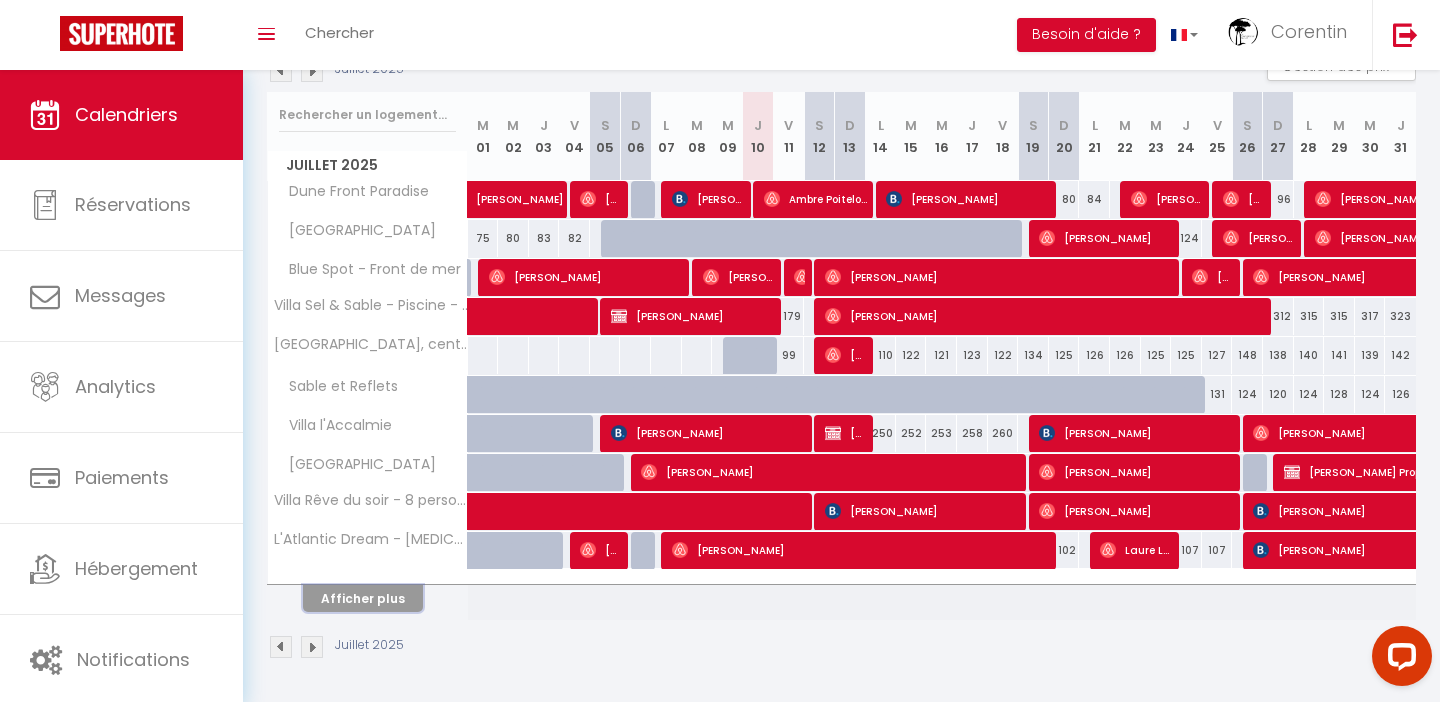 click on "Afficher plus" at bounding box center [363, 598] 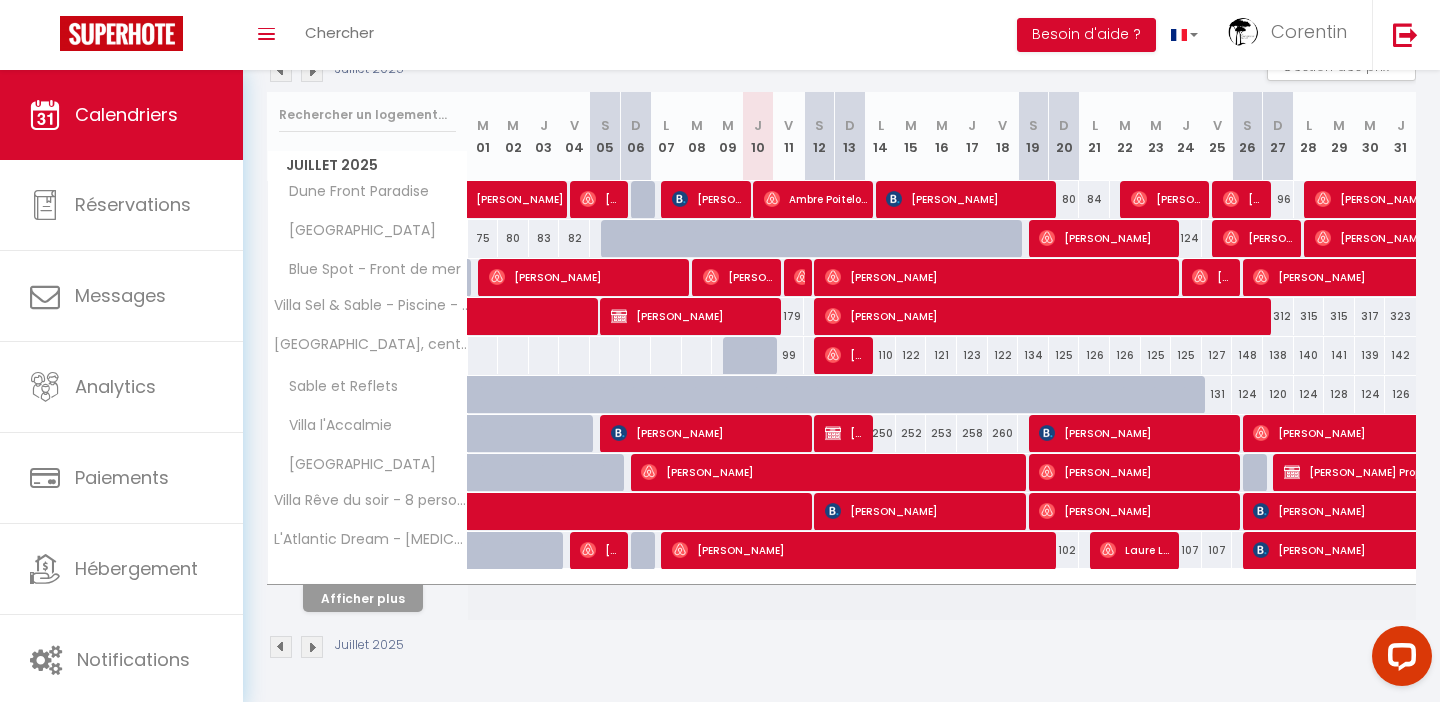 select 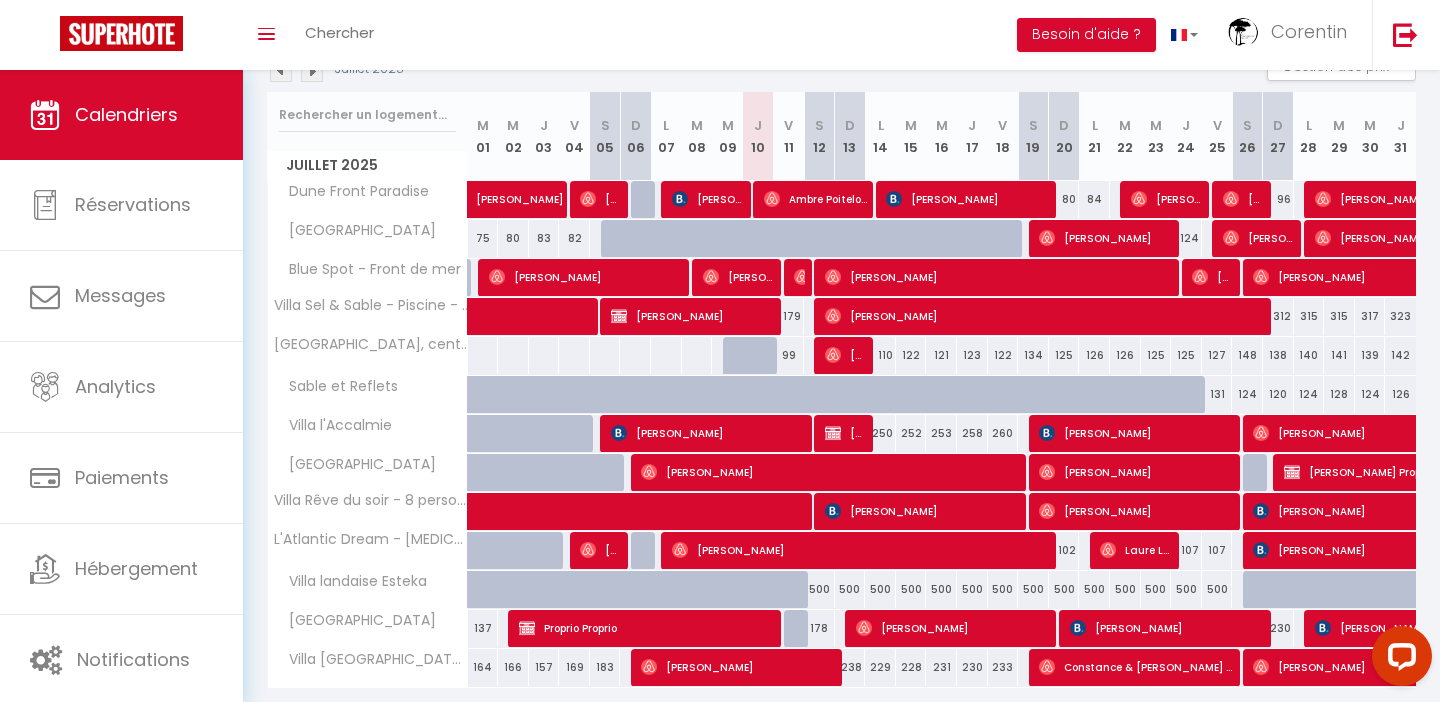 scroll, scrollTop: 235, scrollLeft: 0, axis: vertical 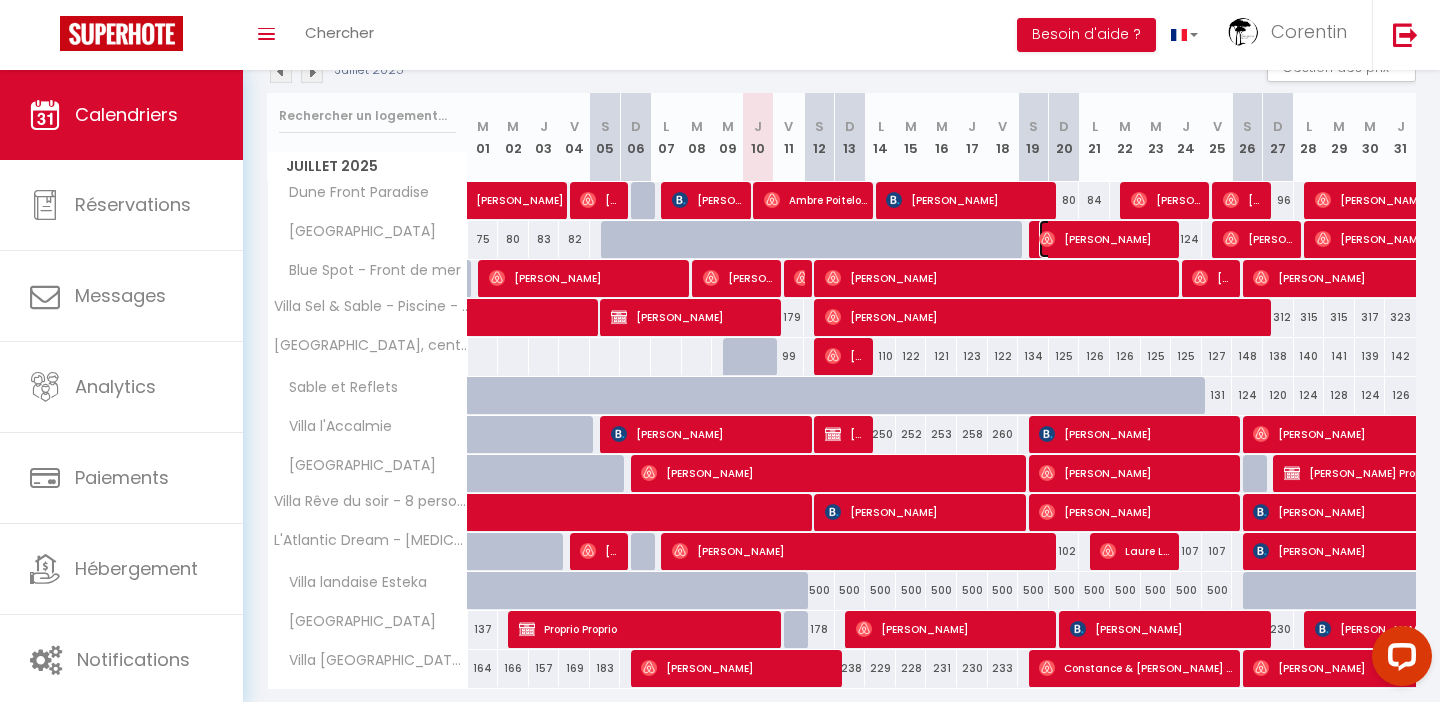 click on "[PERSON_NAME]" at bounding box center [1106, 239] 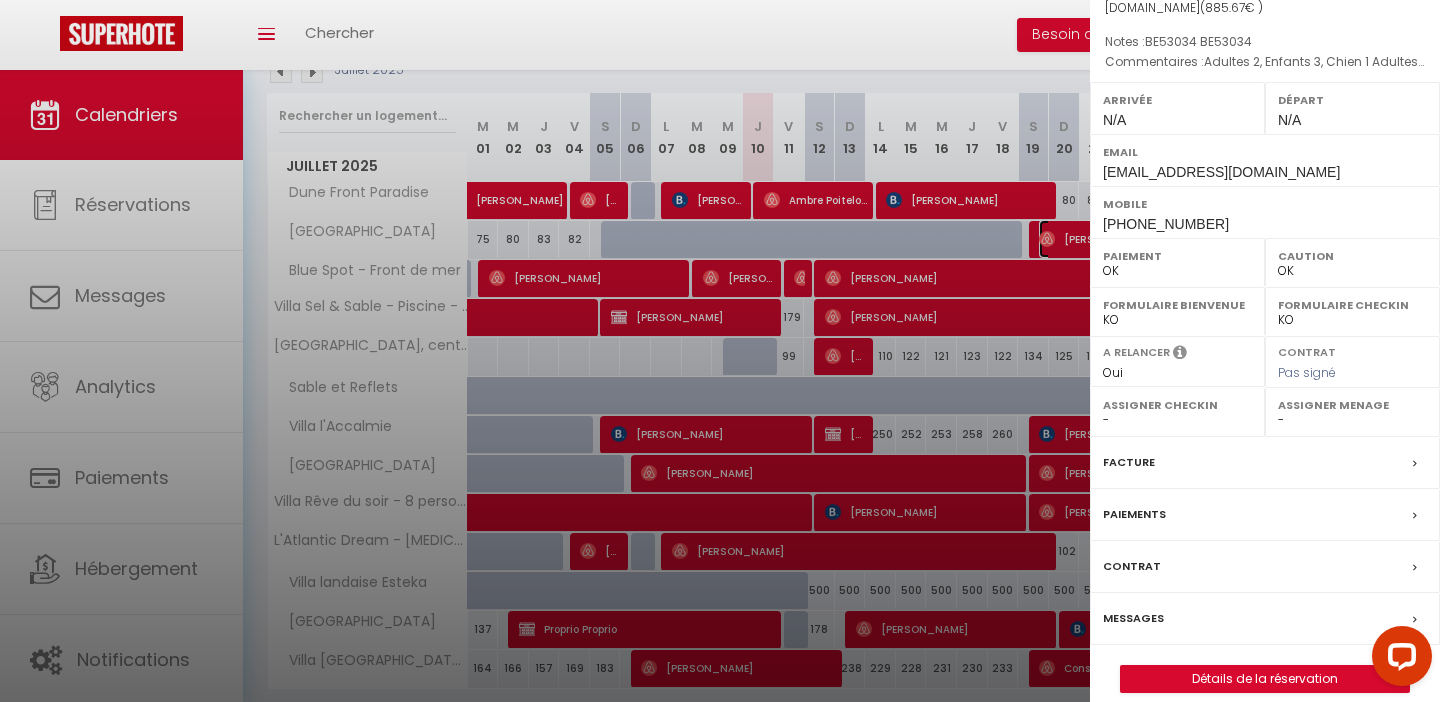 scroll, scrollTop: 262, scrollLeft: 0, axis: vertical 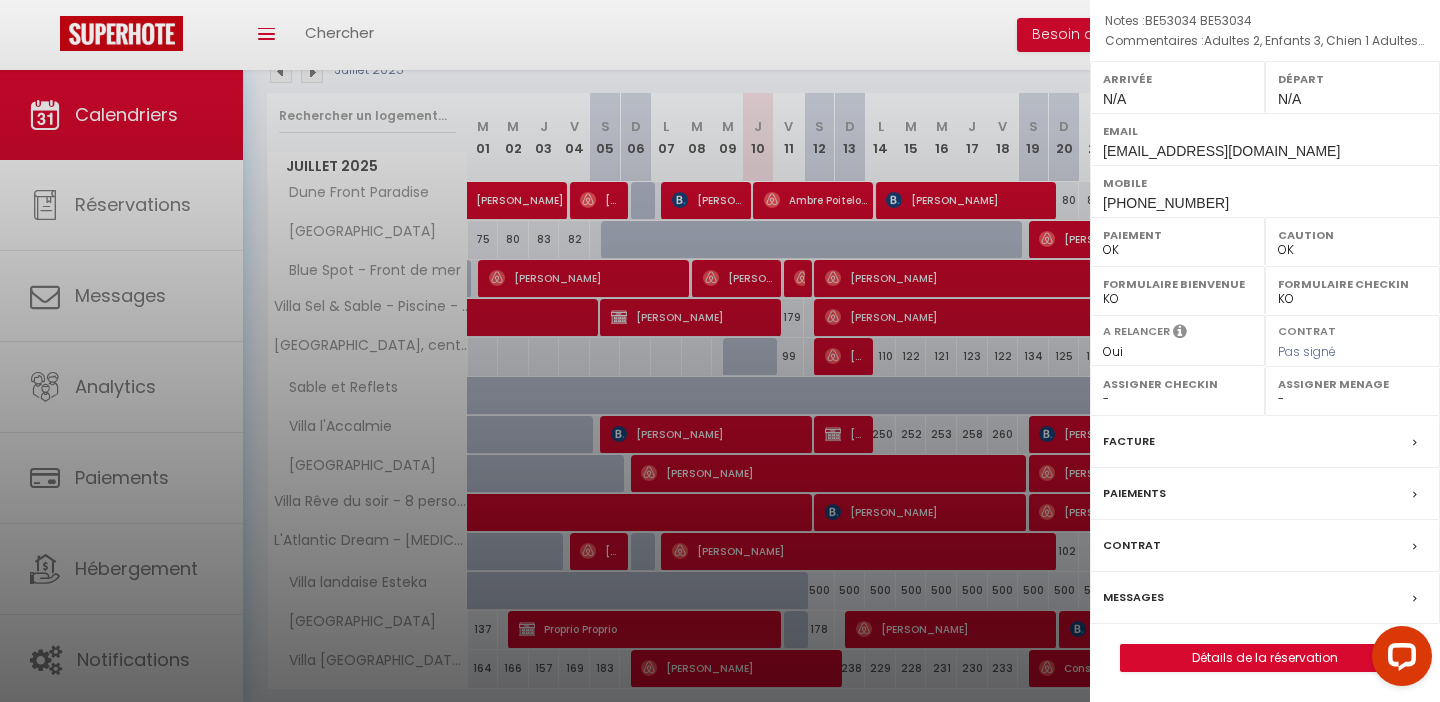 click on "OK   KO" at bounding box center (1177, 299) 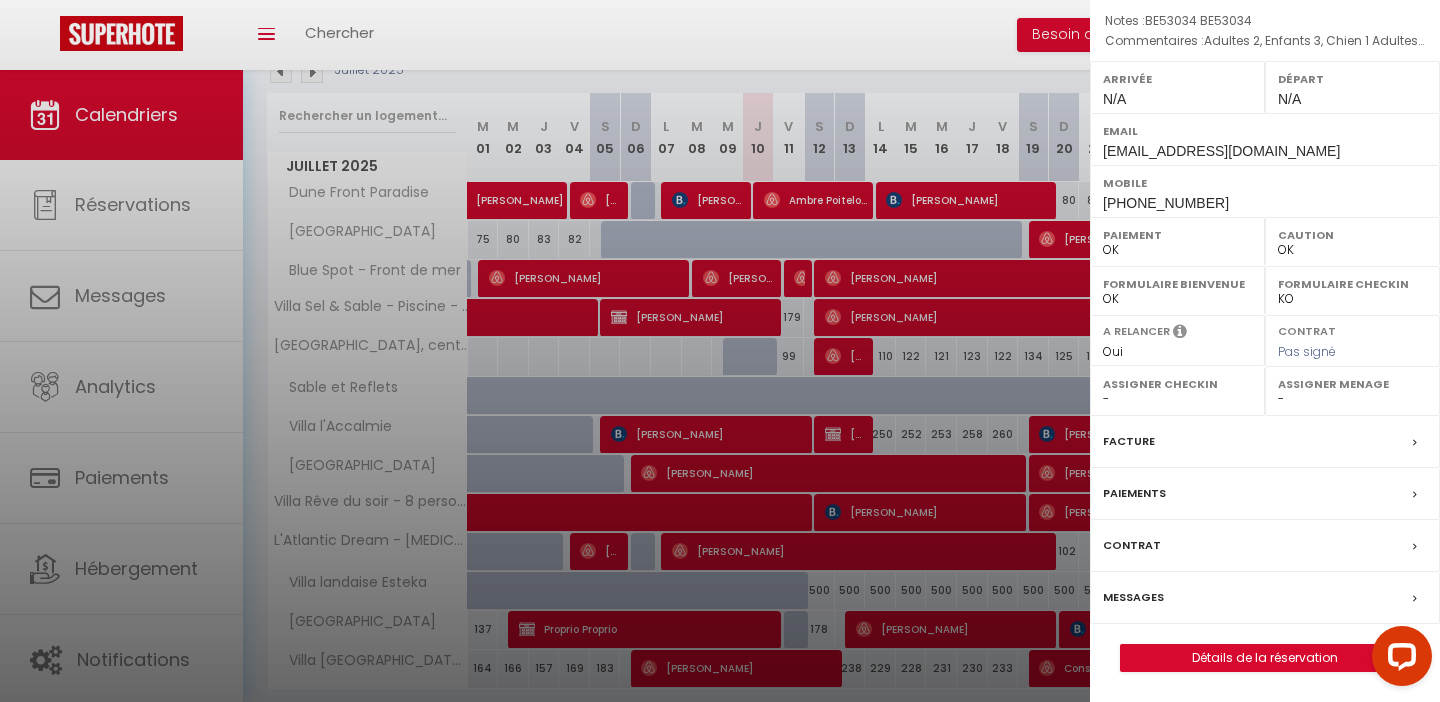 click on "Messages" at bounding box center [1133, 597] 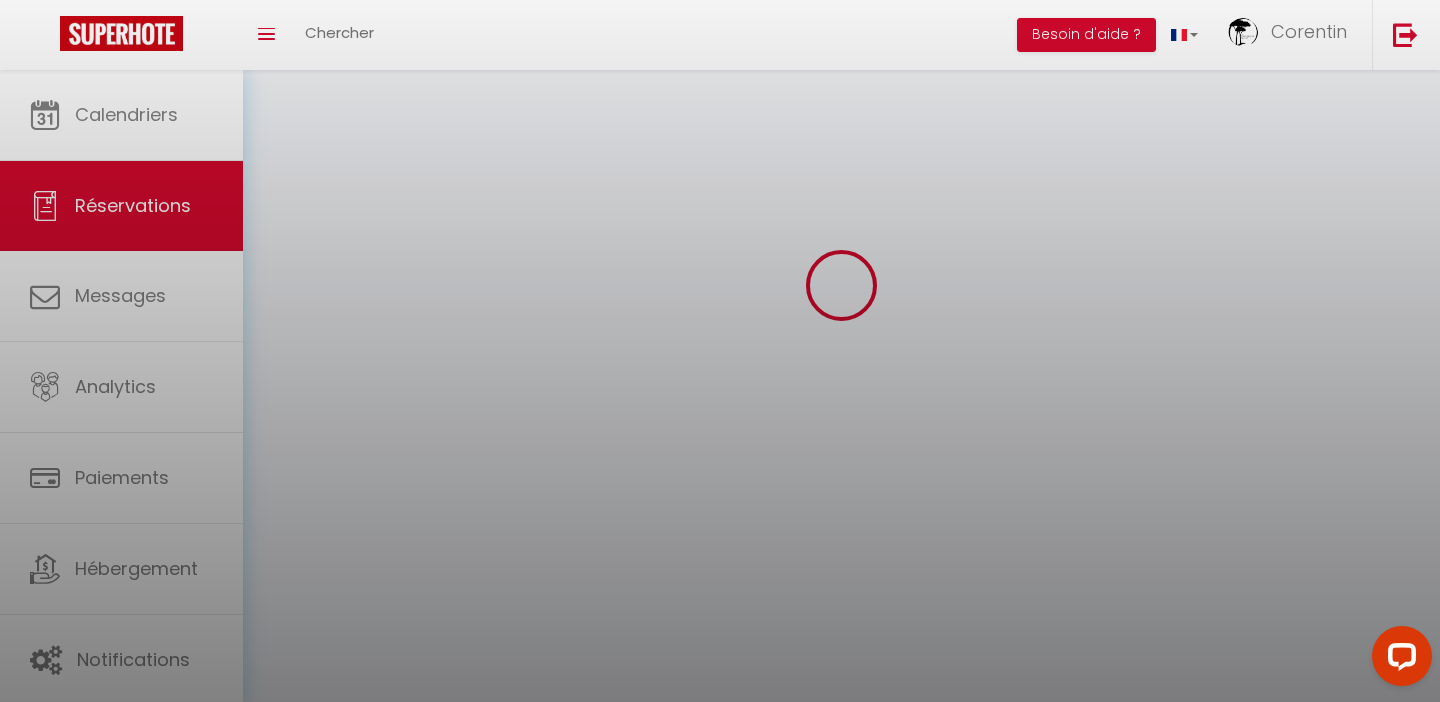 scroll, scrollTop: 0, scrollLeft: 0, axis: both 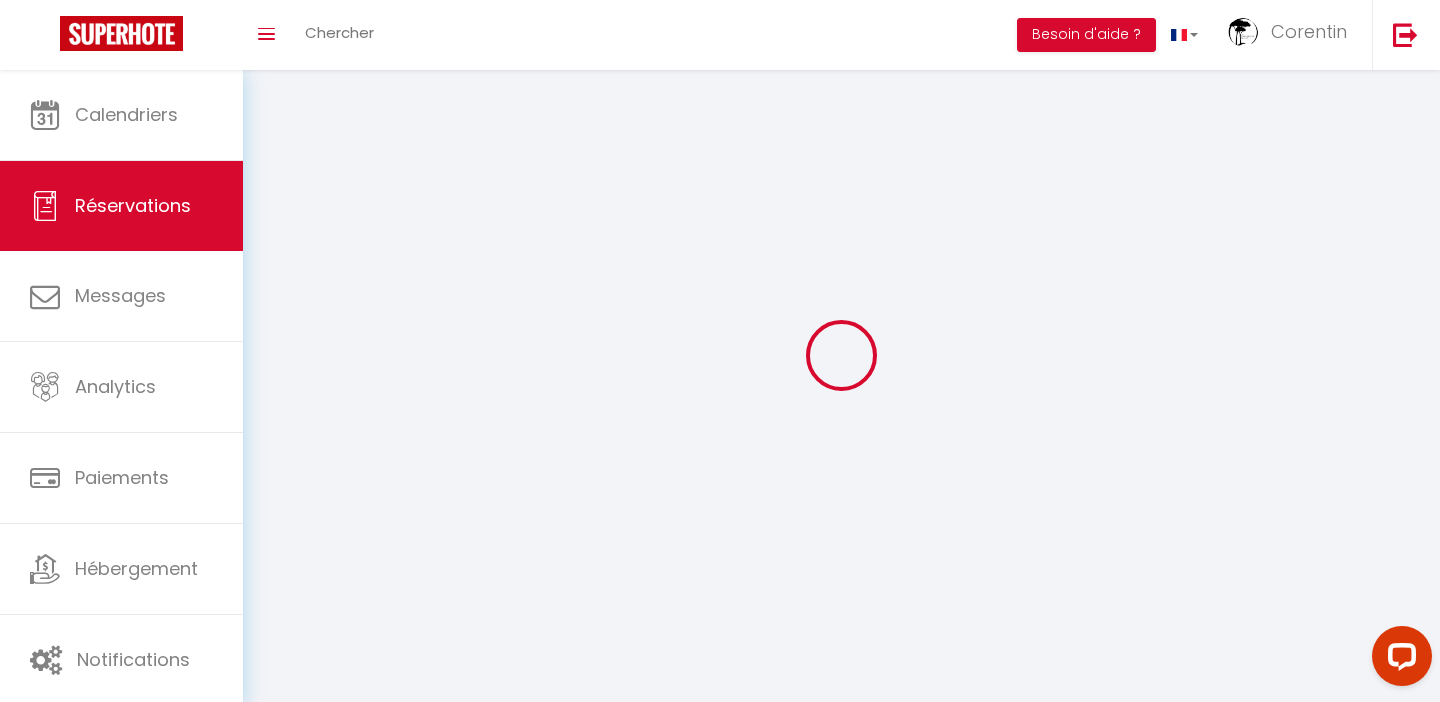 select 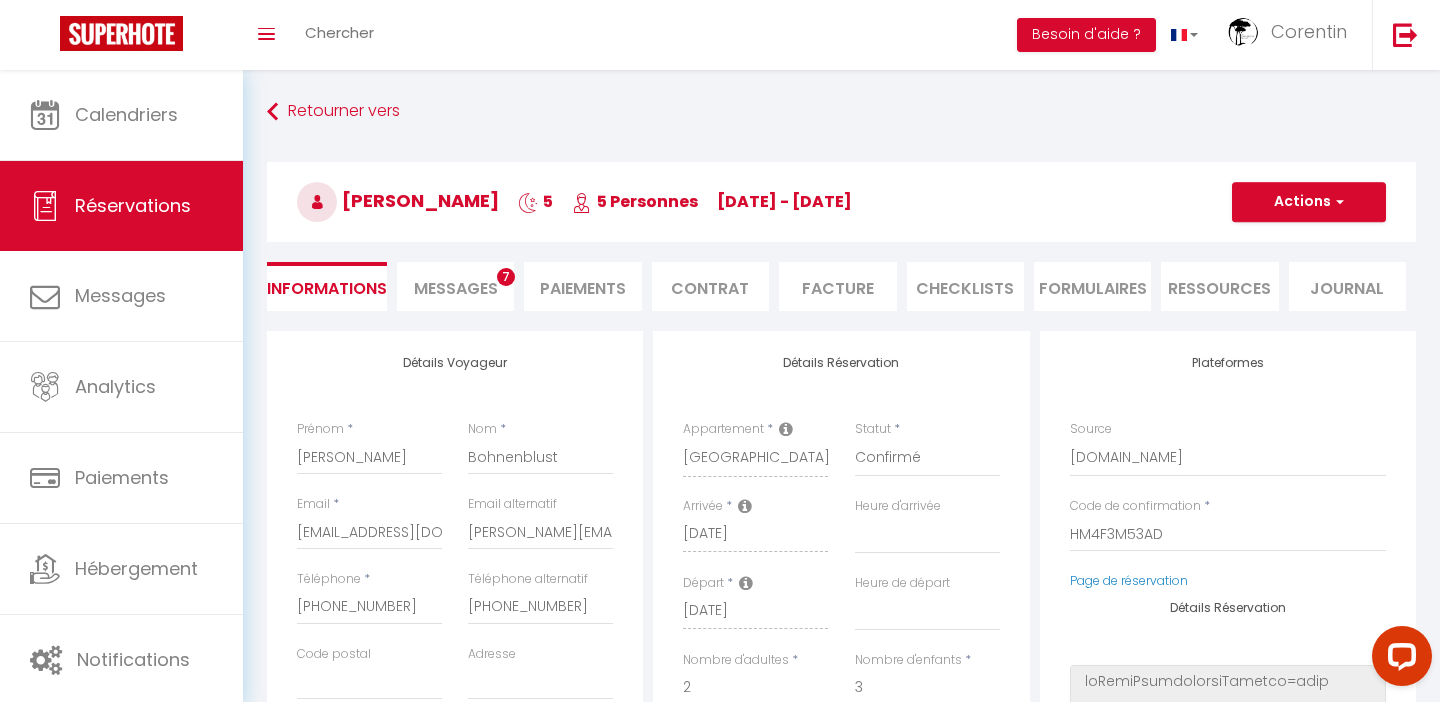 select 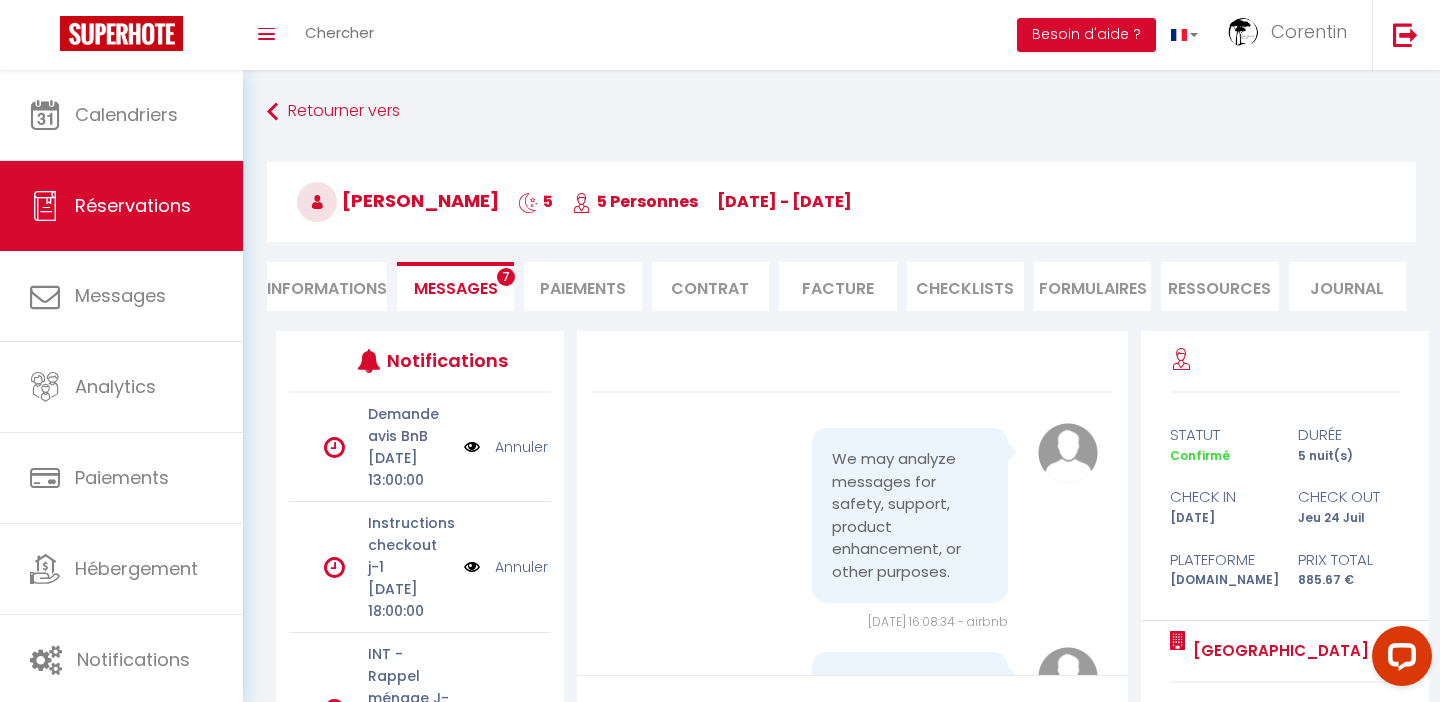 scroll, scrollTop: 2447, scrollLeft: 0, axis: vertical 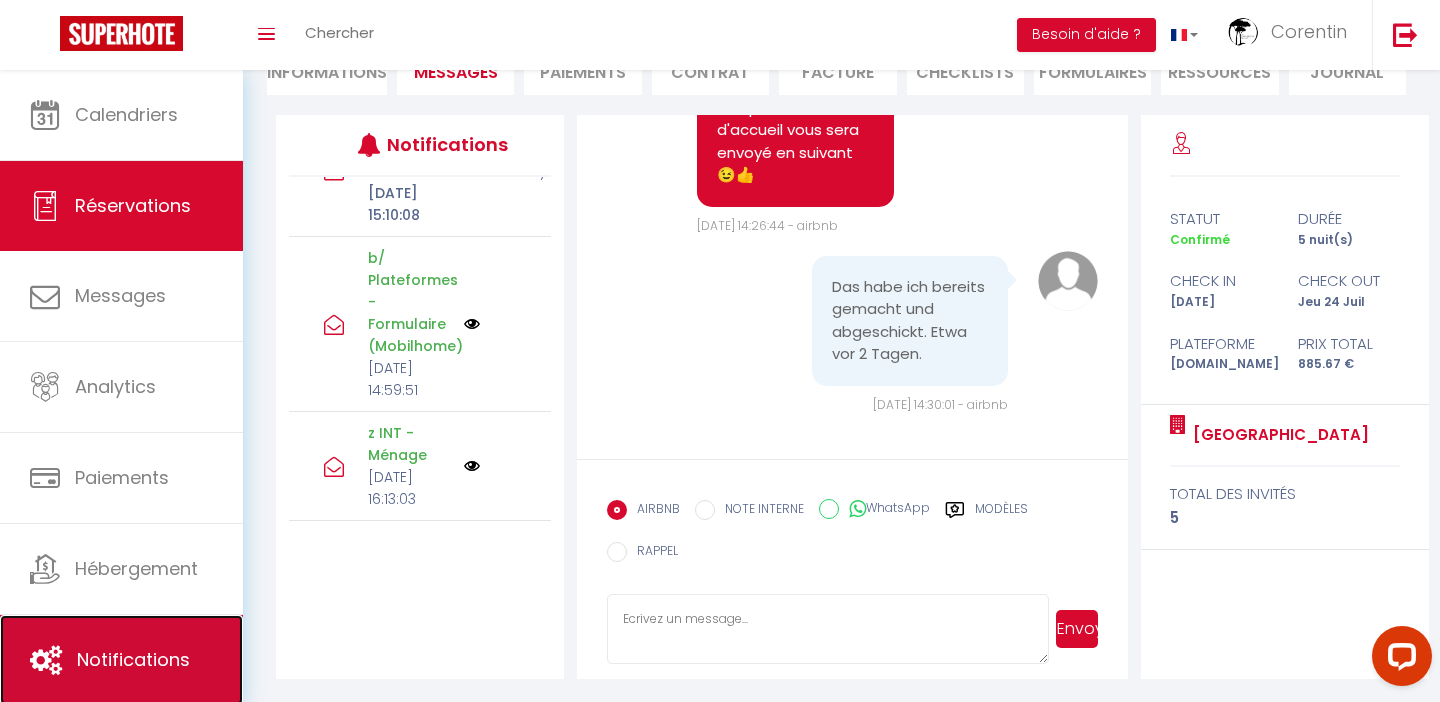 click on "Notifications" at bounding box center (133, 659) 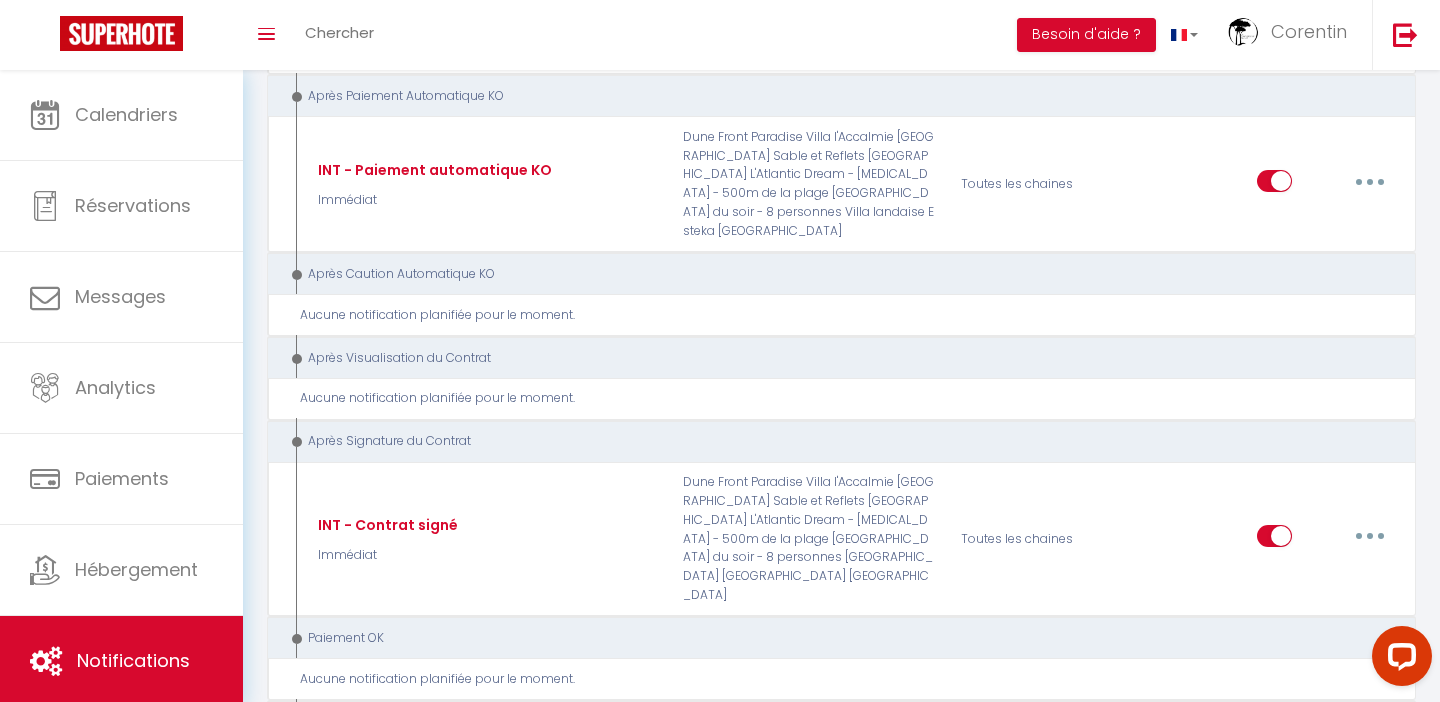 scroll, scrollTop: 3895, scrollLeft: 0, axis: vertical 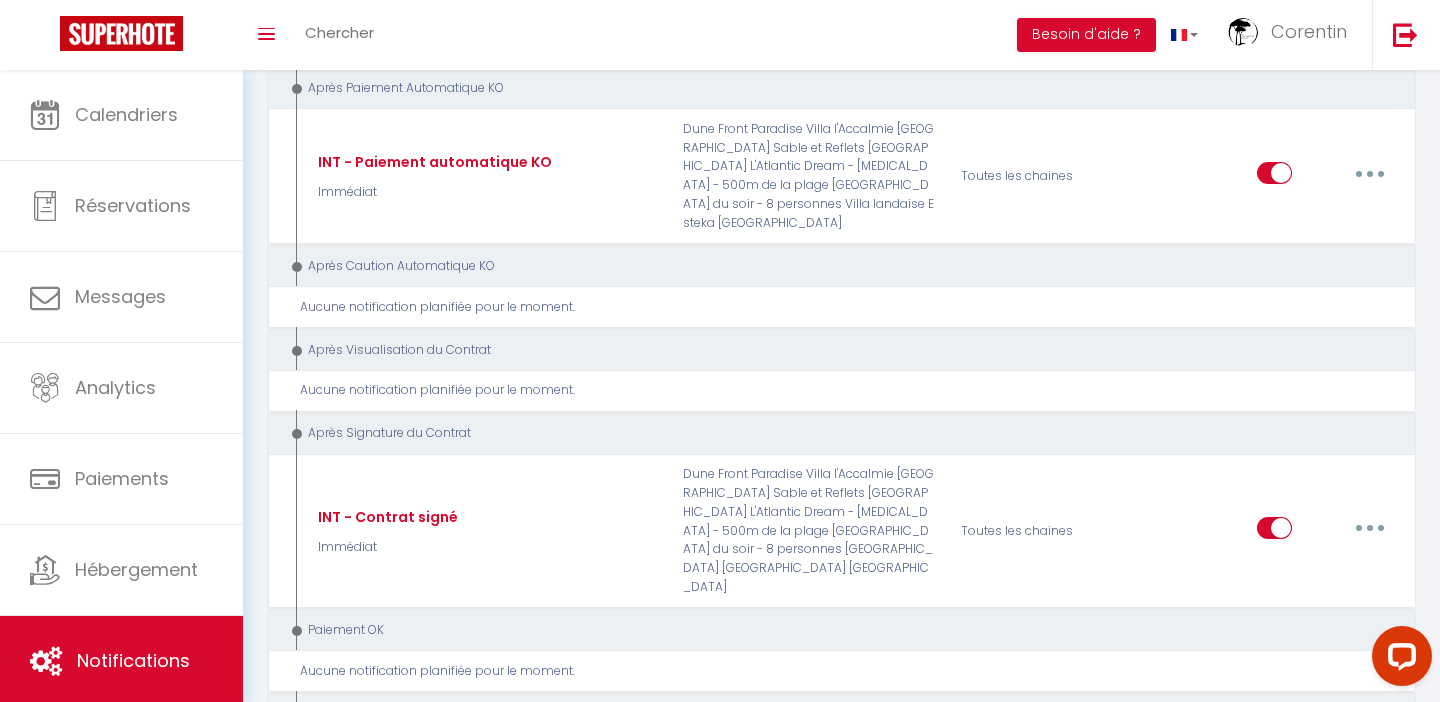 click at bounding box center (1370, 1043) 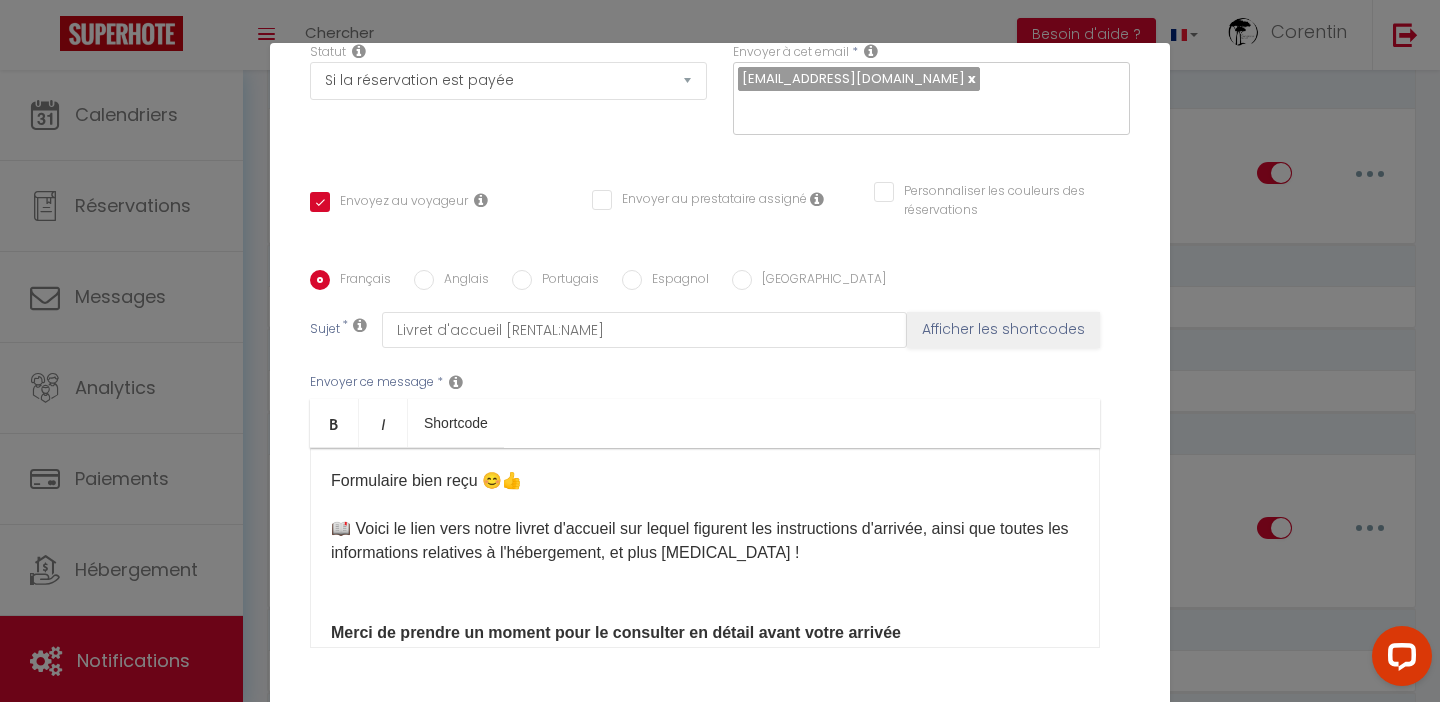 scroll, scrollTop: 391, scrollLeft: 0, axis: vertical 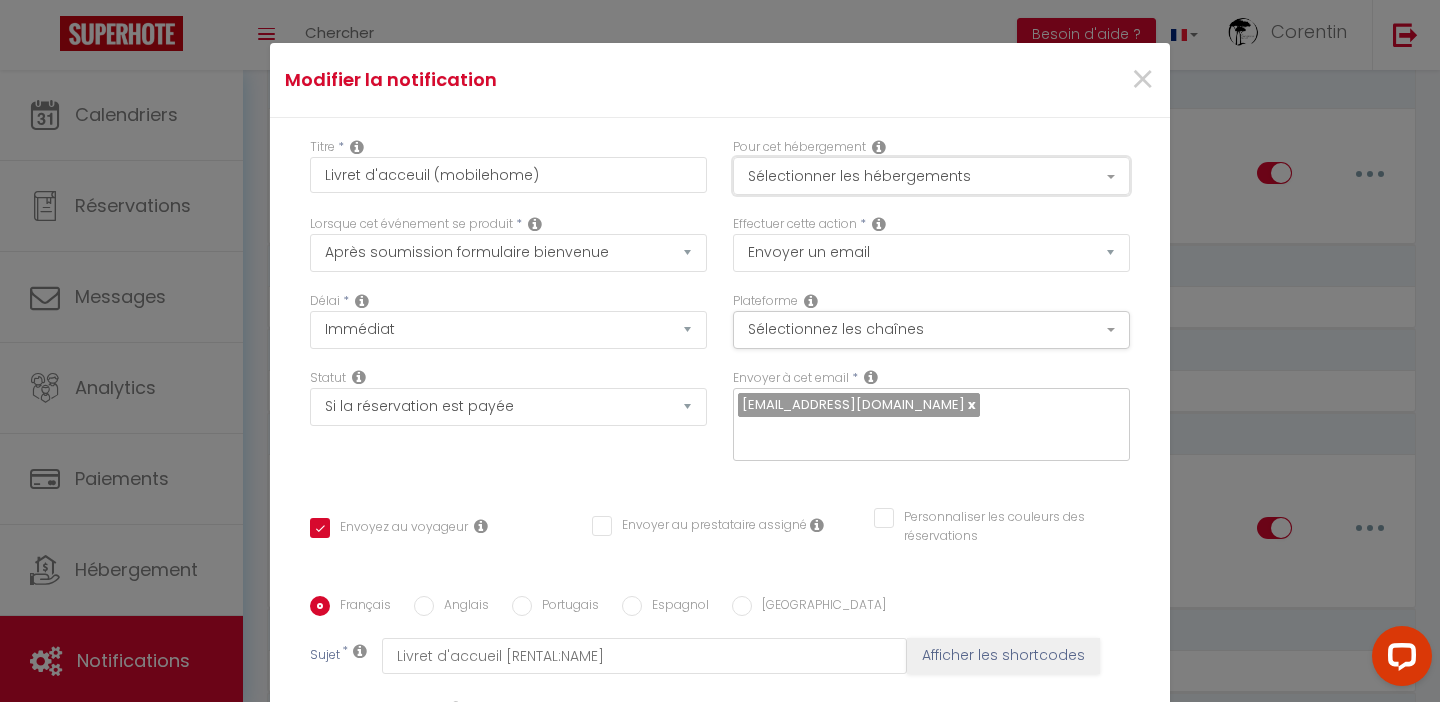click on "Sélectionner les hébergements" at bounding box center (931, 176) 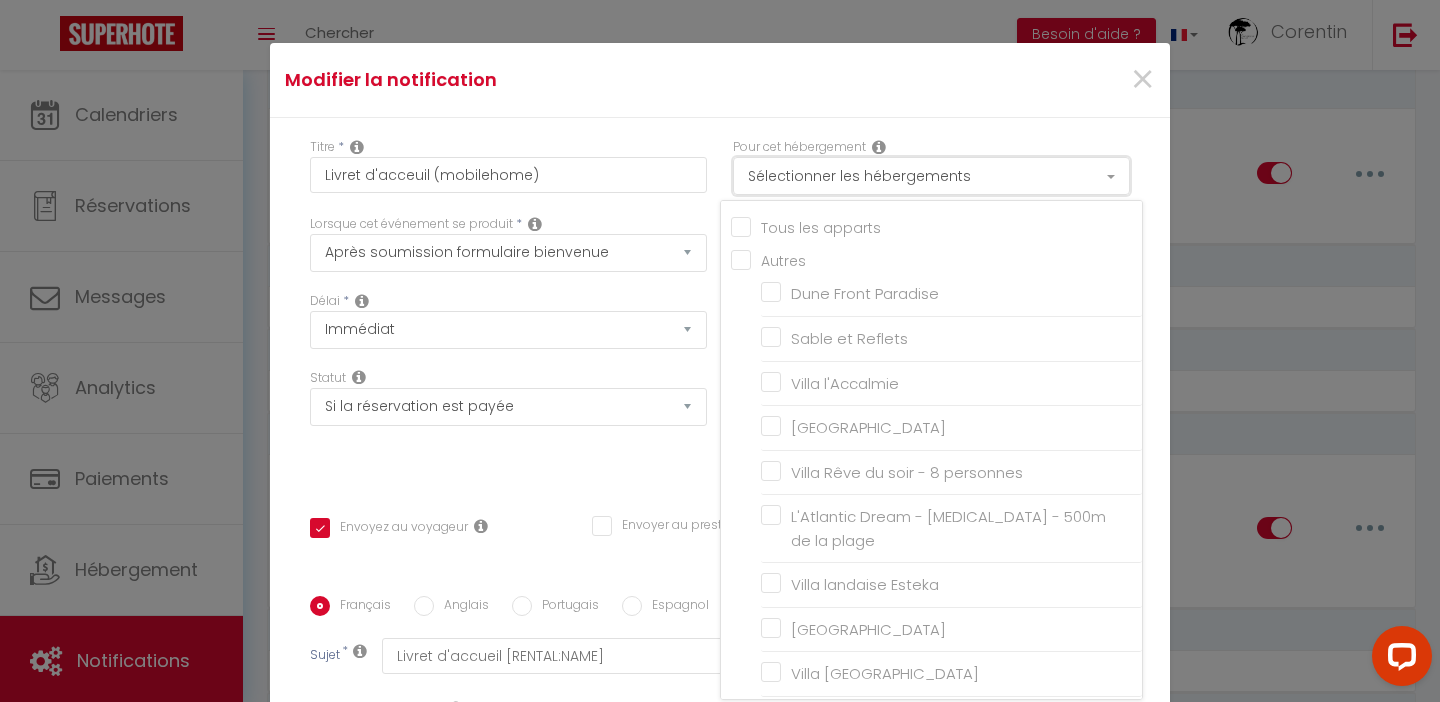 click on "Sélectionner les hébergements" at bounding box center (931, 176) 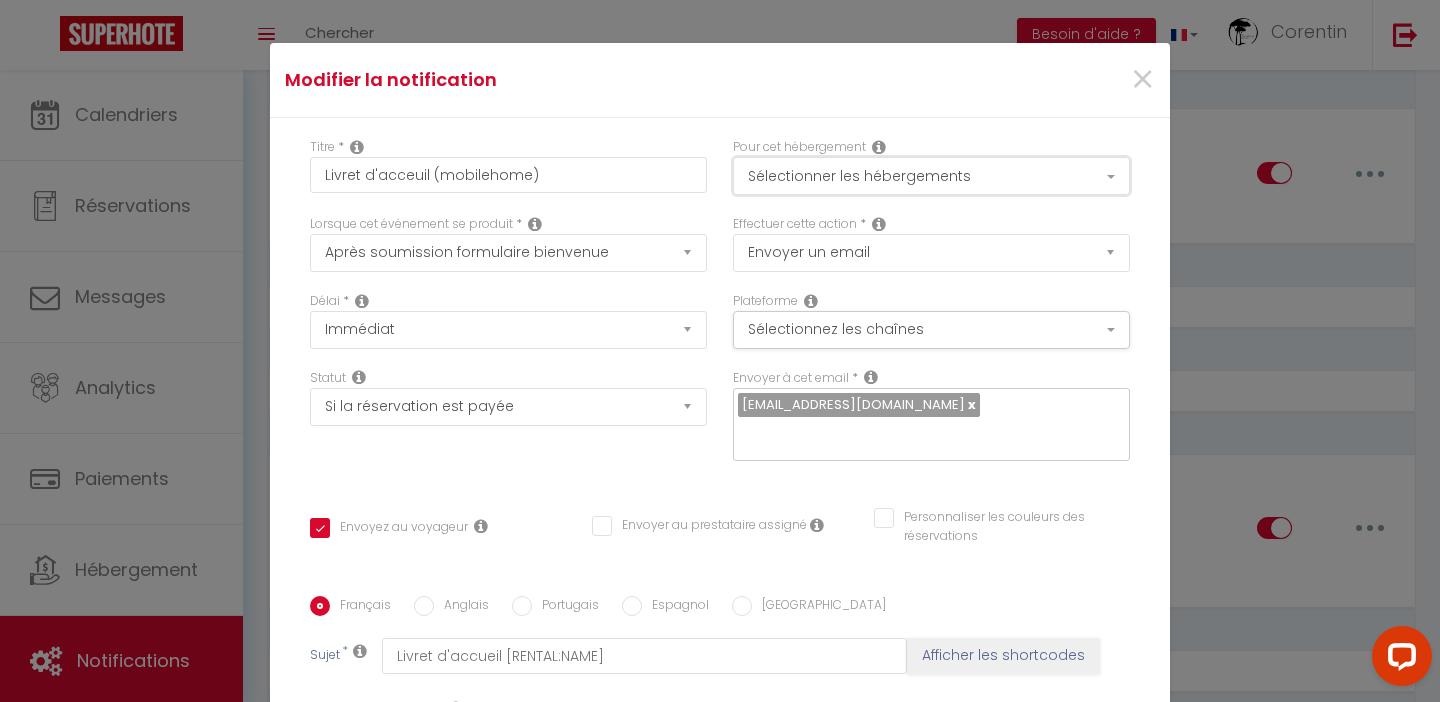 click on "Sélectionner les hébergements" at bounding box center [931, 176] 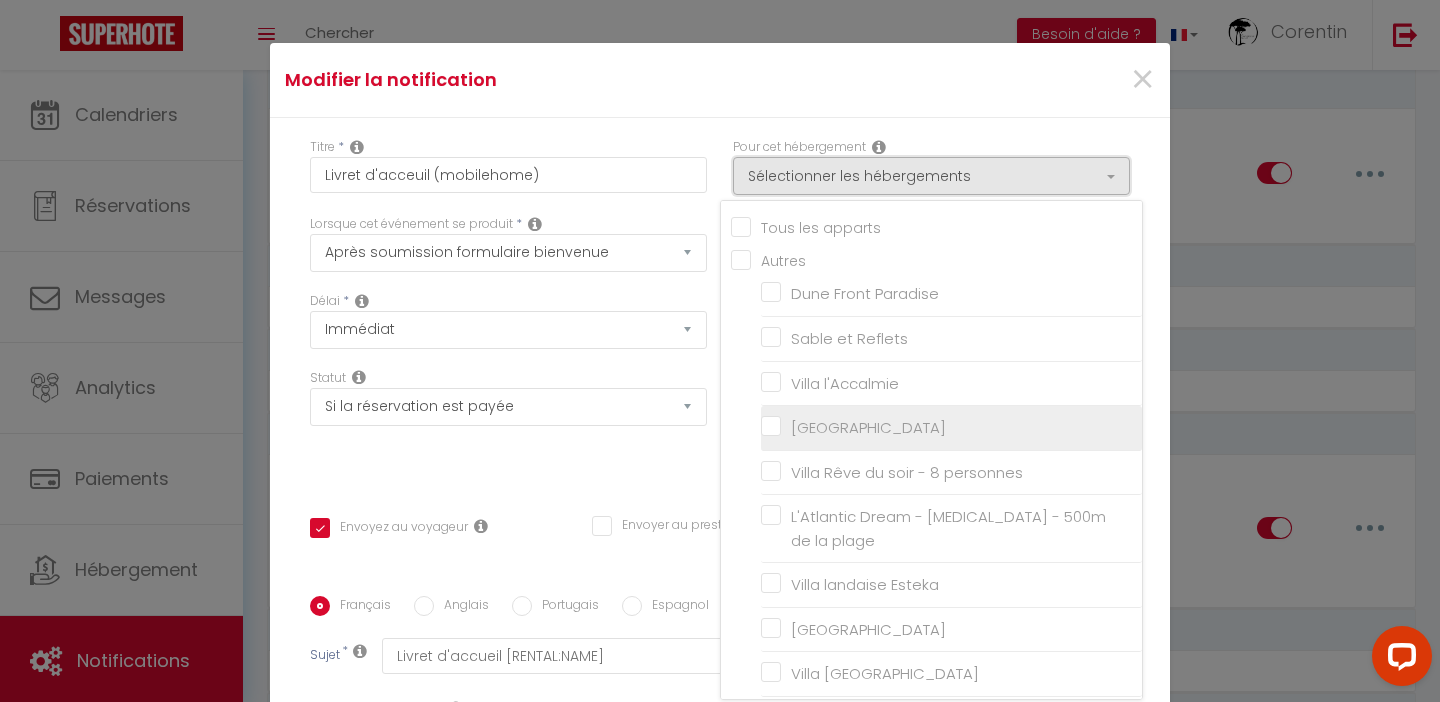 scroll, scrollTop: 190, scrollLeft: 0, axis: vertical 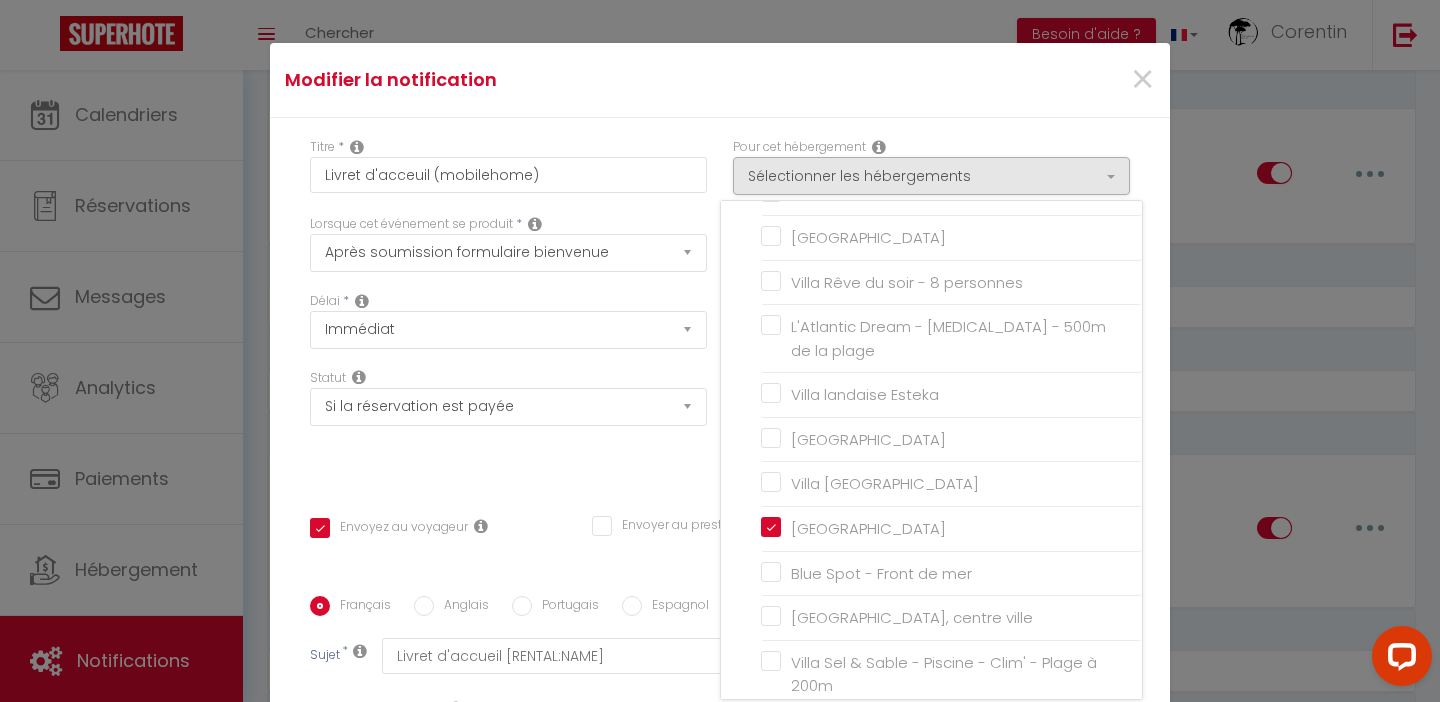 click on "Titre   *     Livret d'acceuil (mobilehome)   Pour cet hébergement
Sélectionner les hébergements
Tous les apparts
Autres
Dune Front Paradise
Sable et Reflets
[GEOGRAPHIC_DATA]
[GEOGRAPHIC_DATA]
[GEOGRAPHIC_DATA] du soir - 8 personnes
L'Atlantic Dream - [MEDICAL_DATA] - 500m de la plage
[GEOGRAPHIC_DATA]" at bounding box center [720, 596] 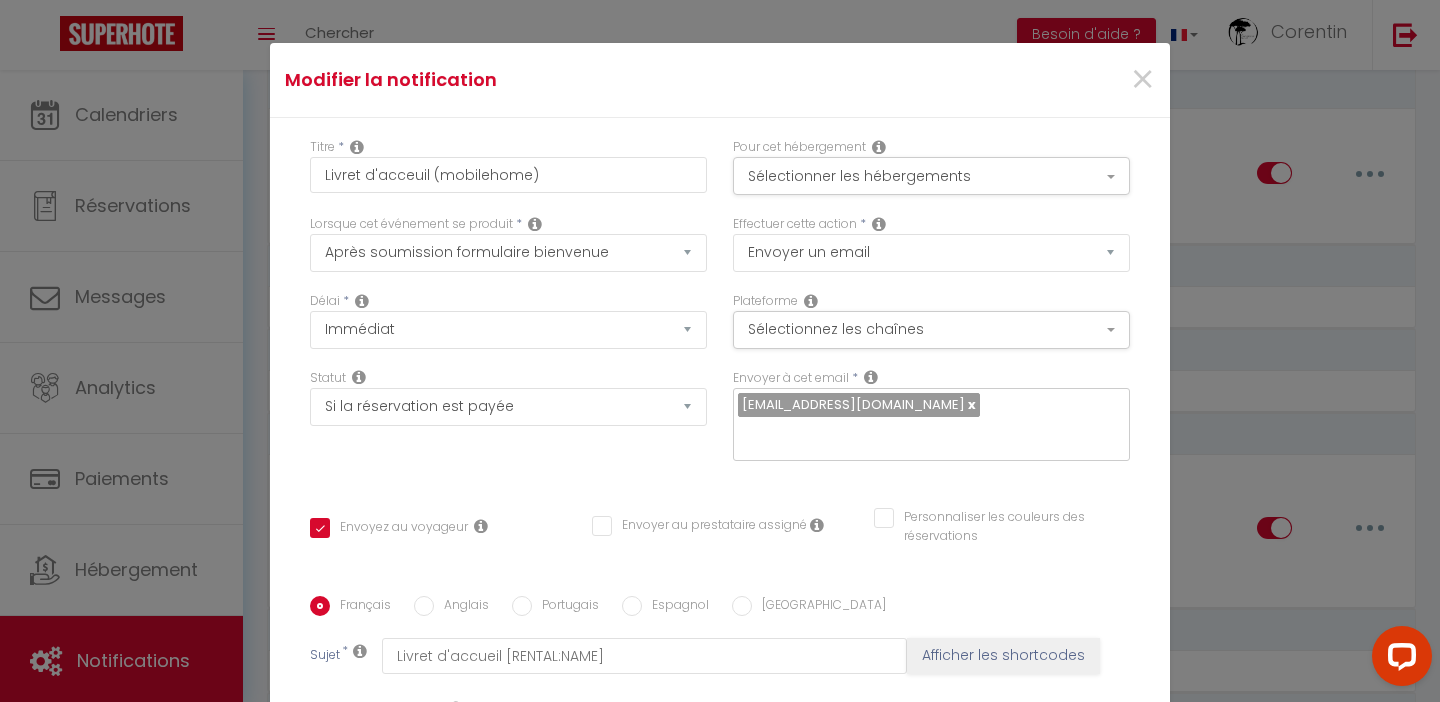 scroll, scrollTop: 391, scrollLeft: 0, axis: vertical 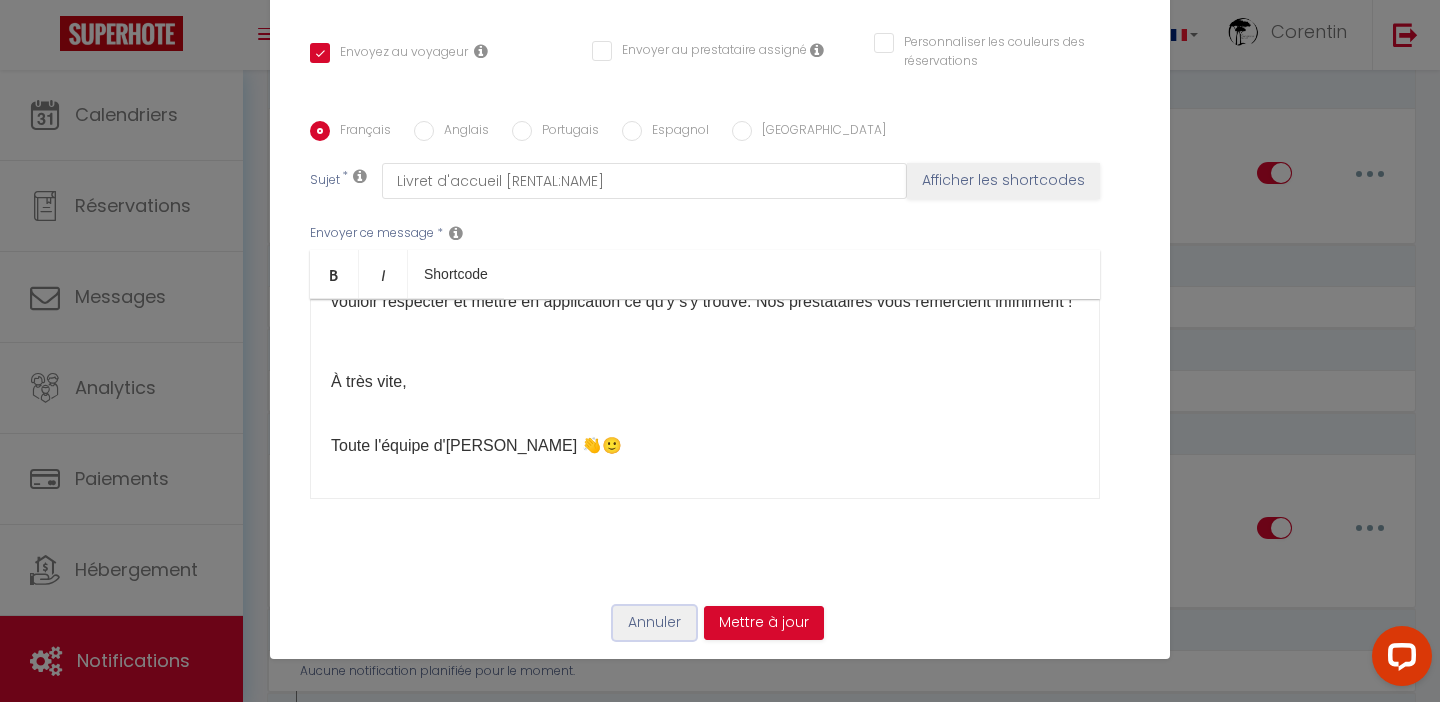 click on "Annuler" at bounding box center [654, 623] 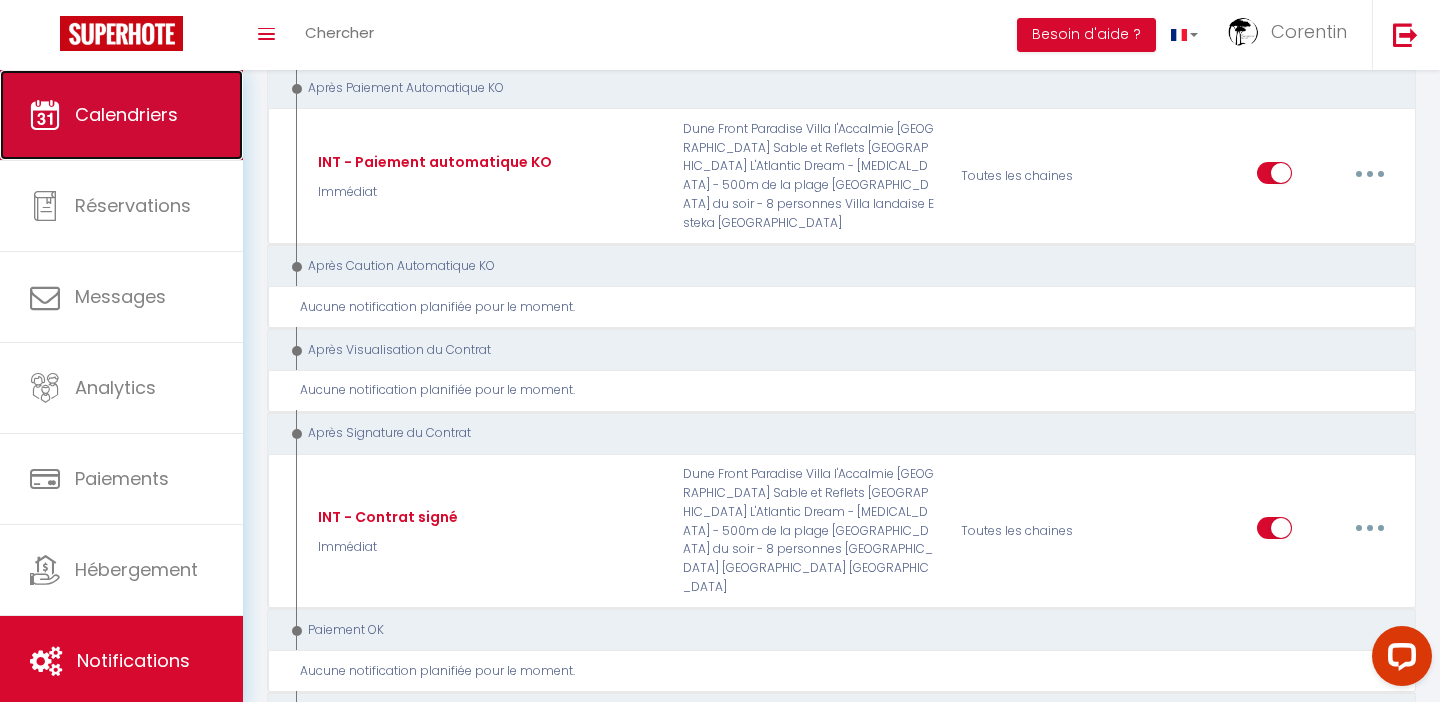 click on "Calendriers" at bounding box center (126, 114) 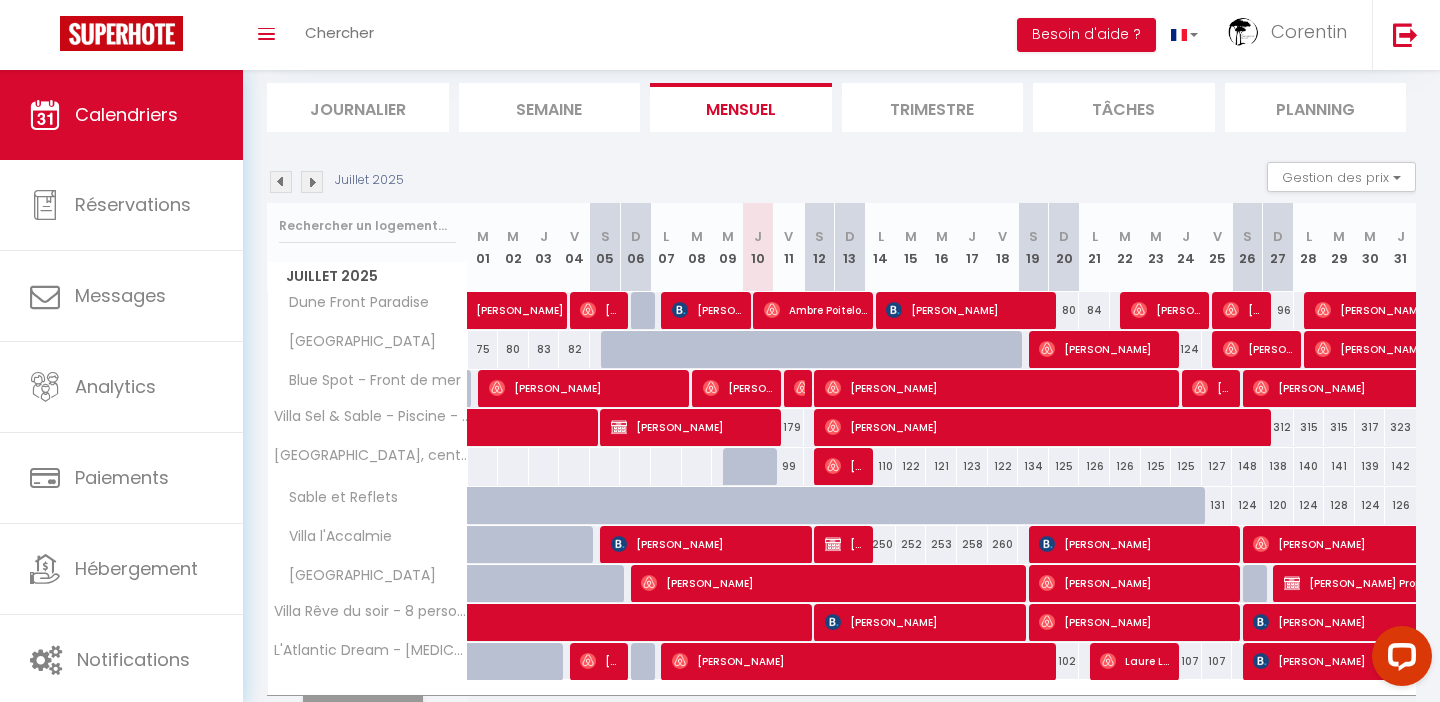 scroll, scrollTop: 143, scrollLeft: 0, axis: vertical 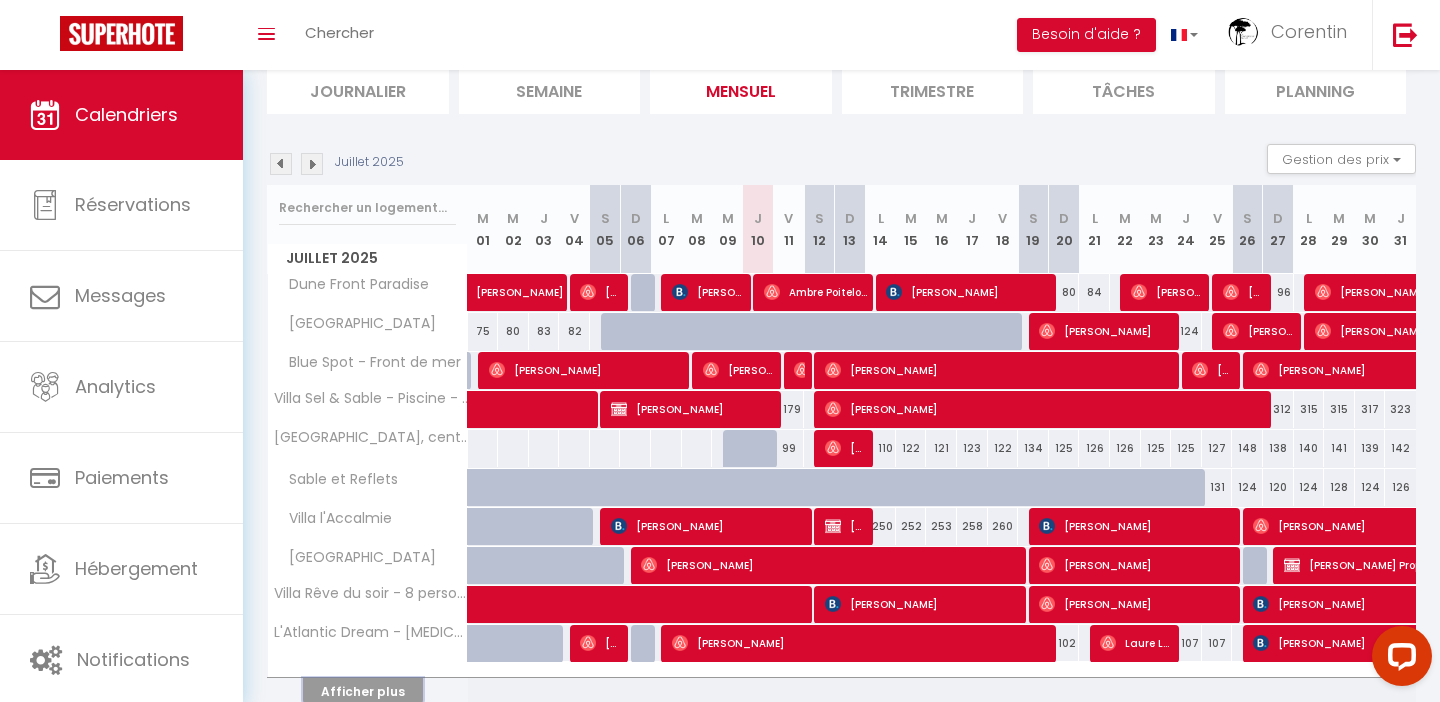 click on "Afficher plus" at bounding box center [363, 691] 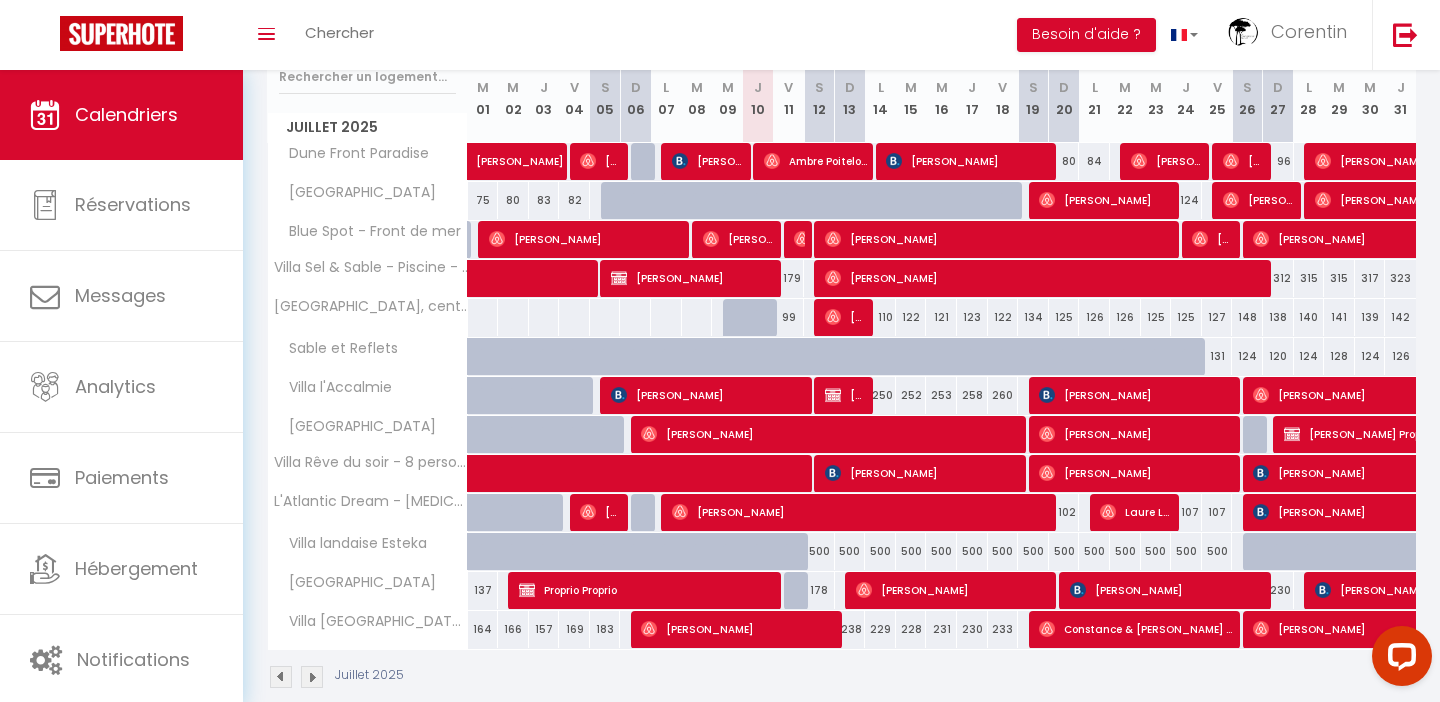 scroll, scrollTop: 270, scrollLeft: 0, axis: vertical 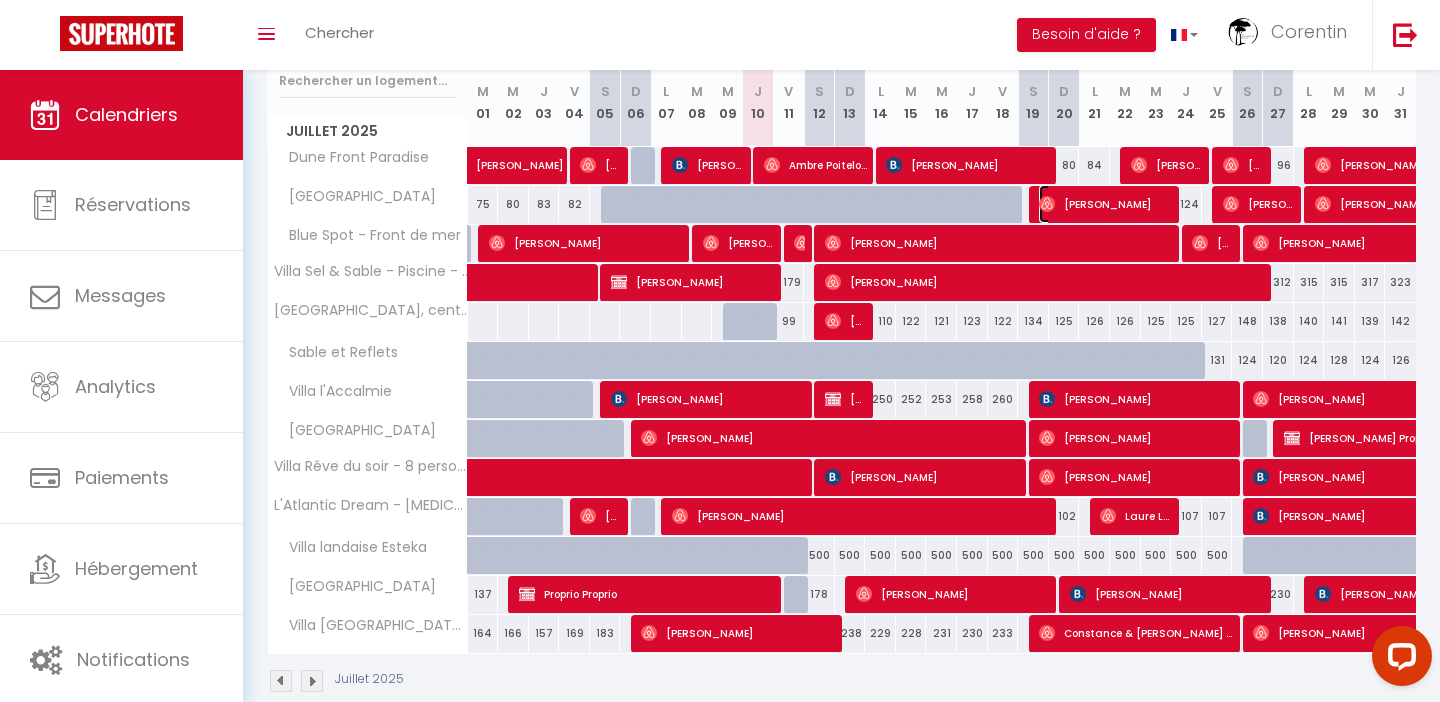click on "[PERSON_NAME]" at bounding box center [1106, 204] 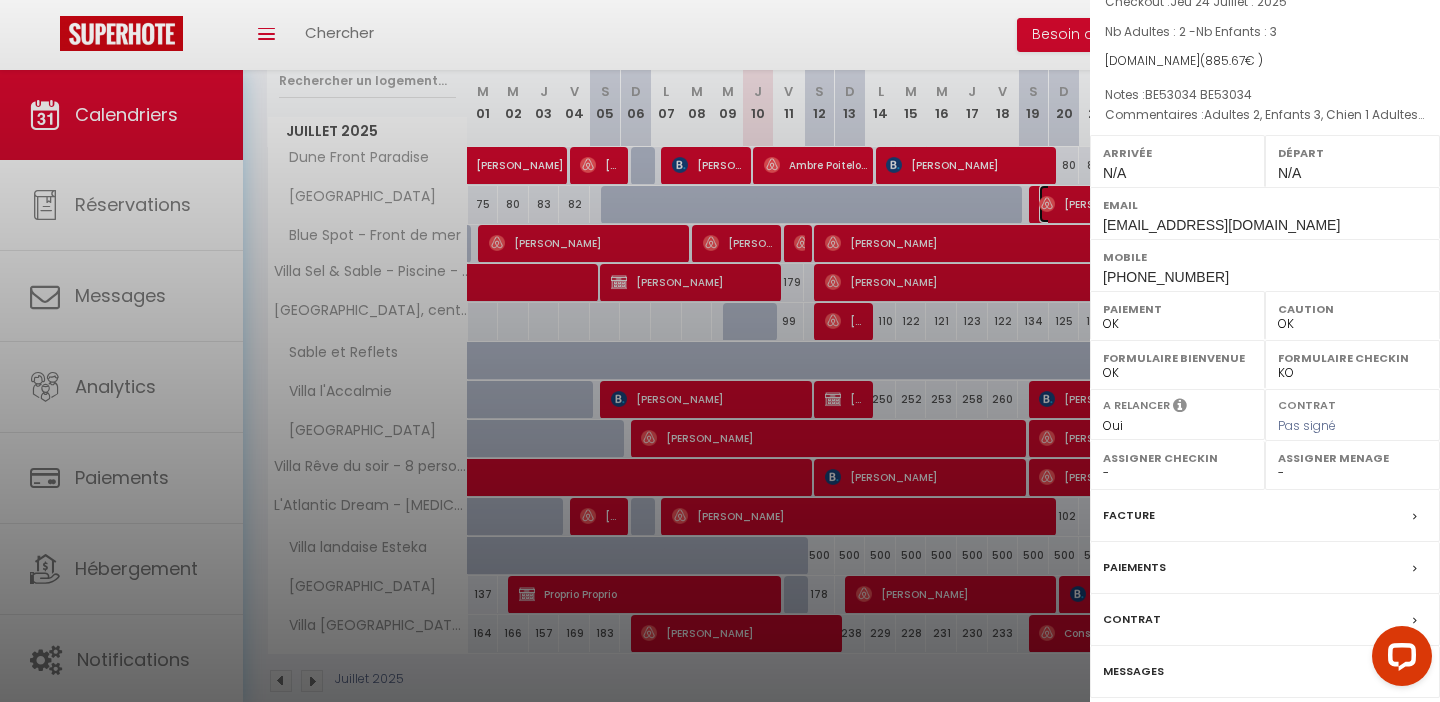 scroll, scrollTop: 167, scrollLeft: 0, axis: vertical 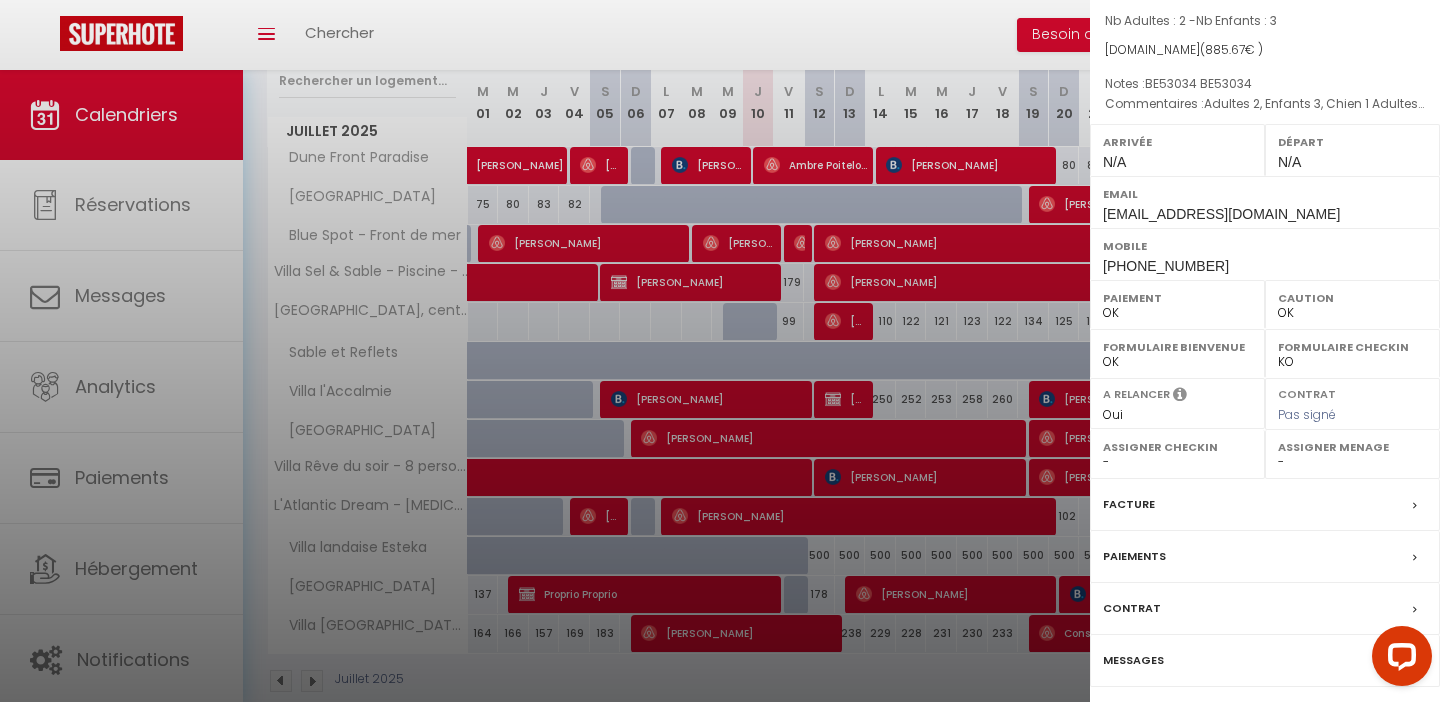 click on "Messages" at bounding box center [1133, 660] 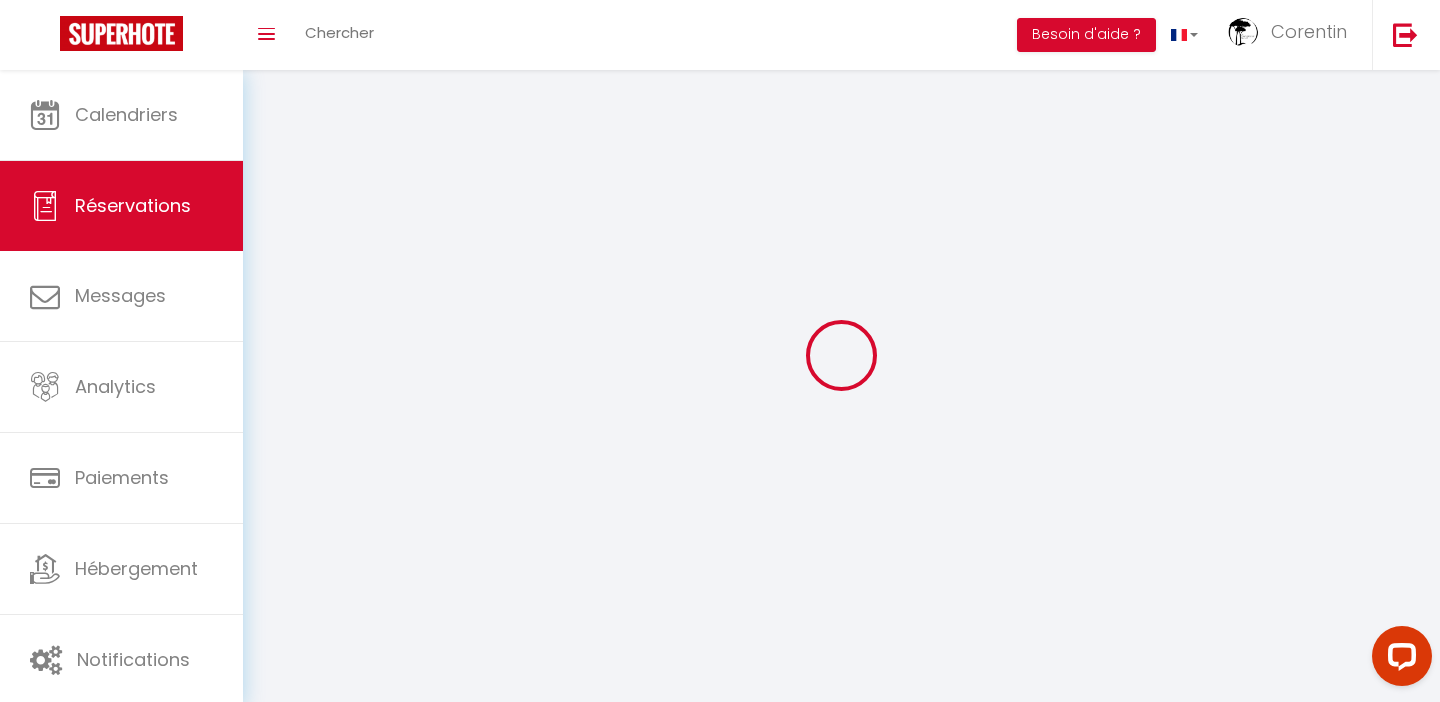 select 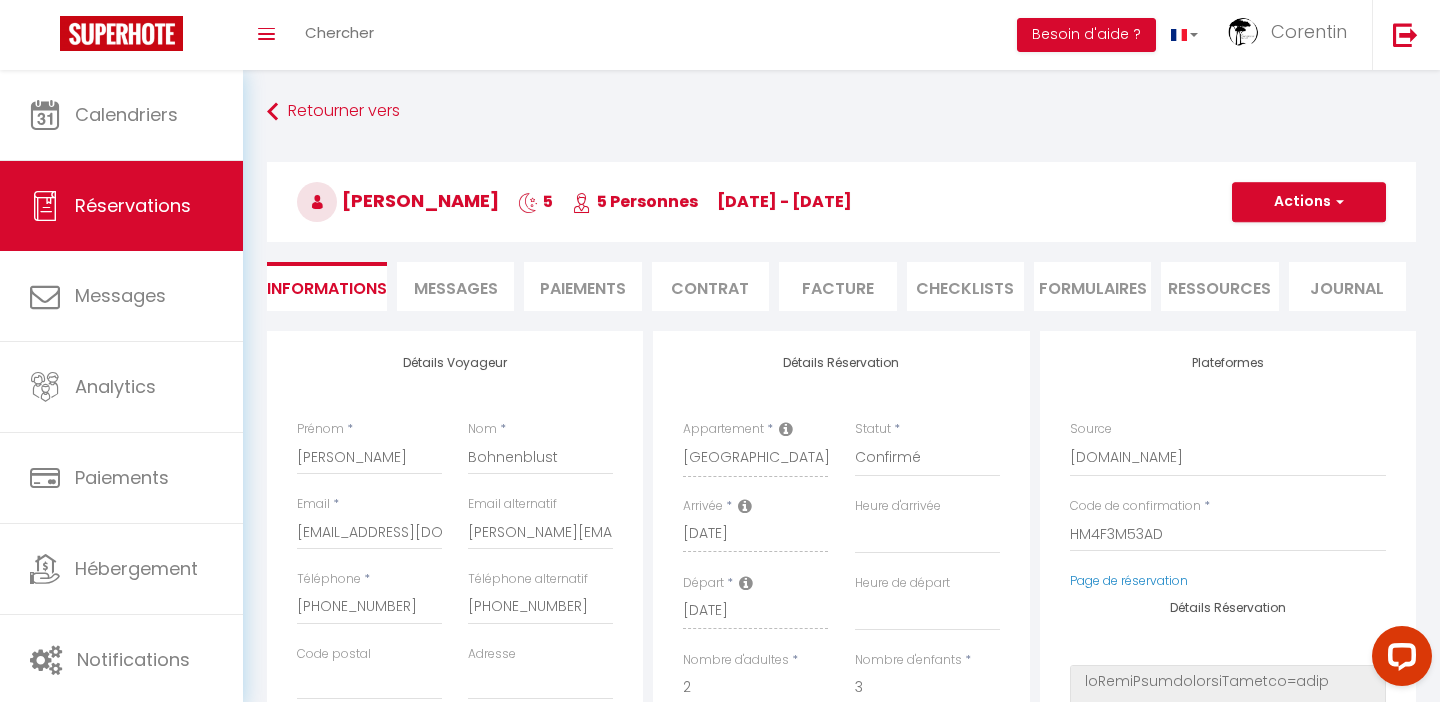 select 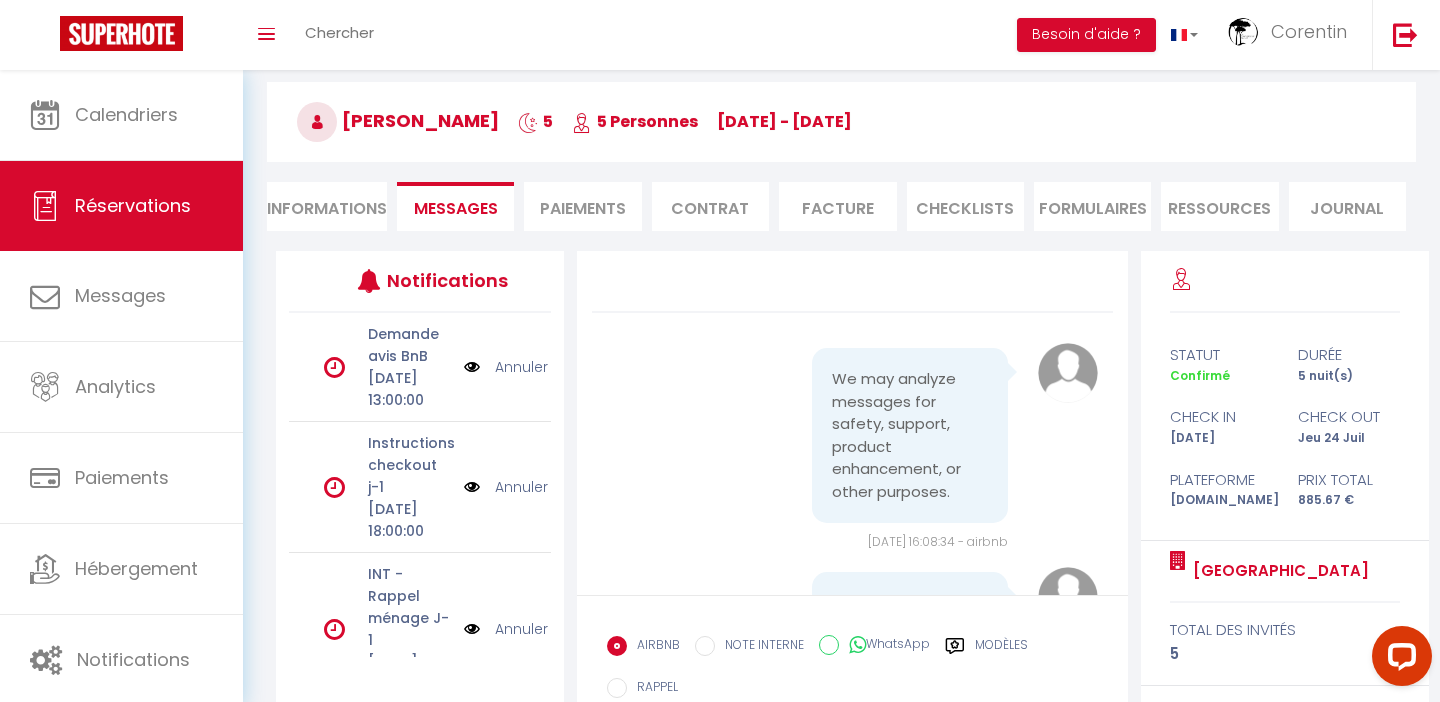 scroll, scrollTop: 88, scrollLeft: 0, axis: vertical 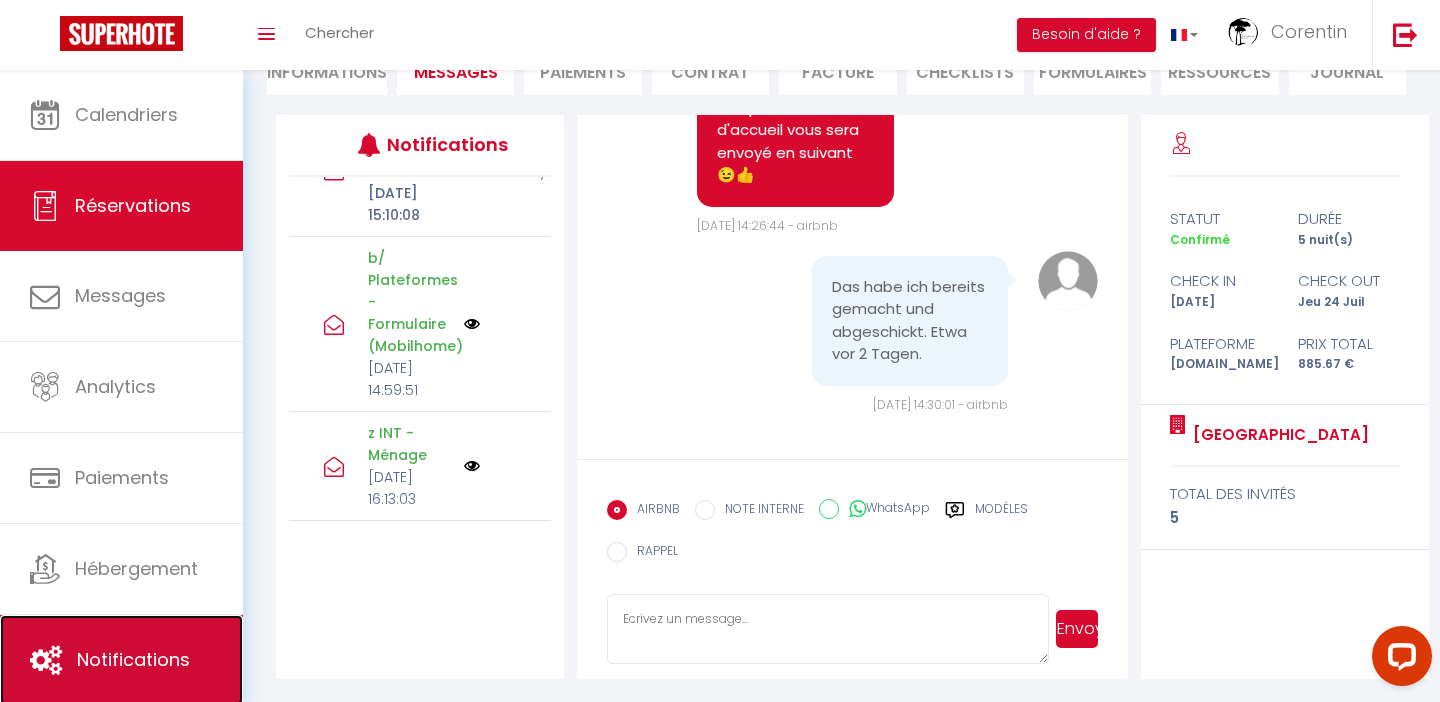click on "Notifications" at bounding box center [133, 659] 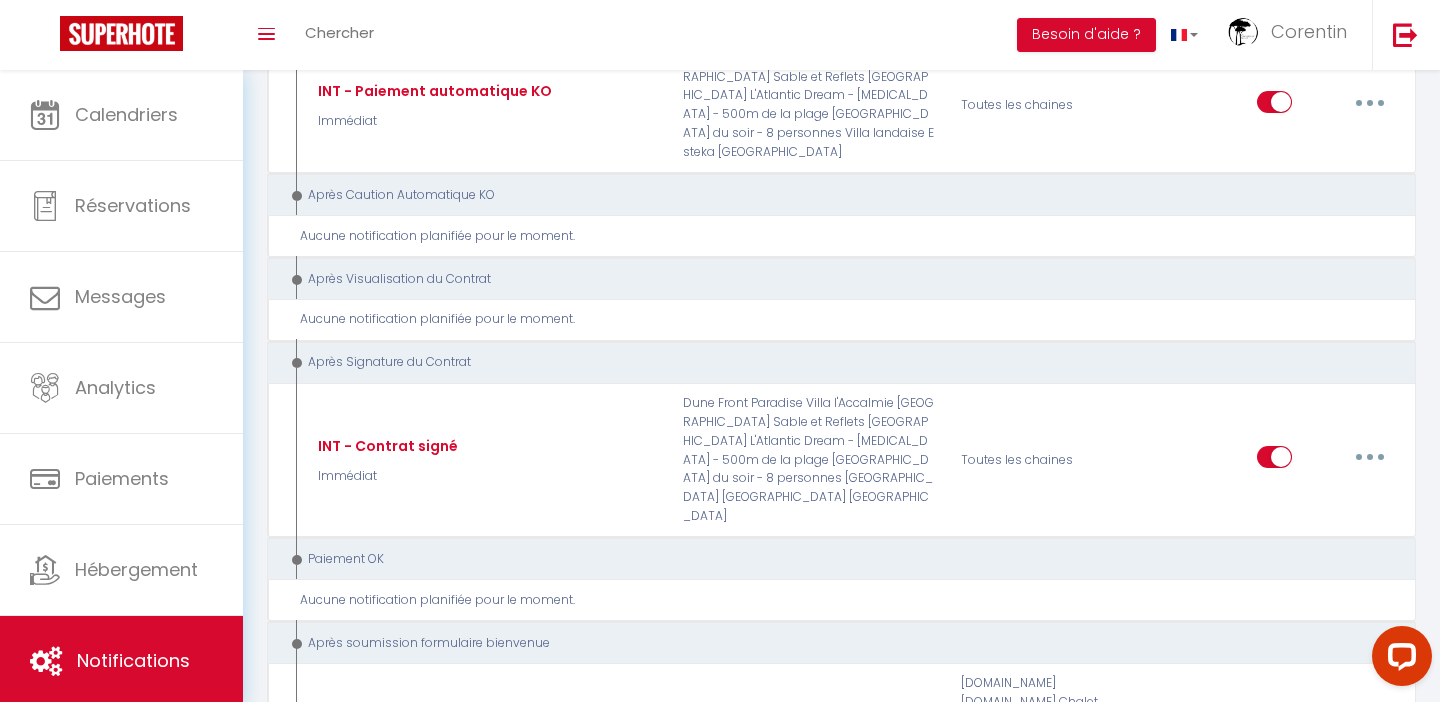 scroll, scrollTop: 3970, scrollLeft: 0, axis: vertical 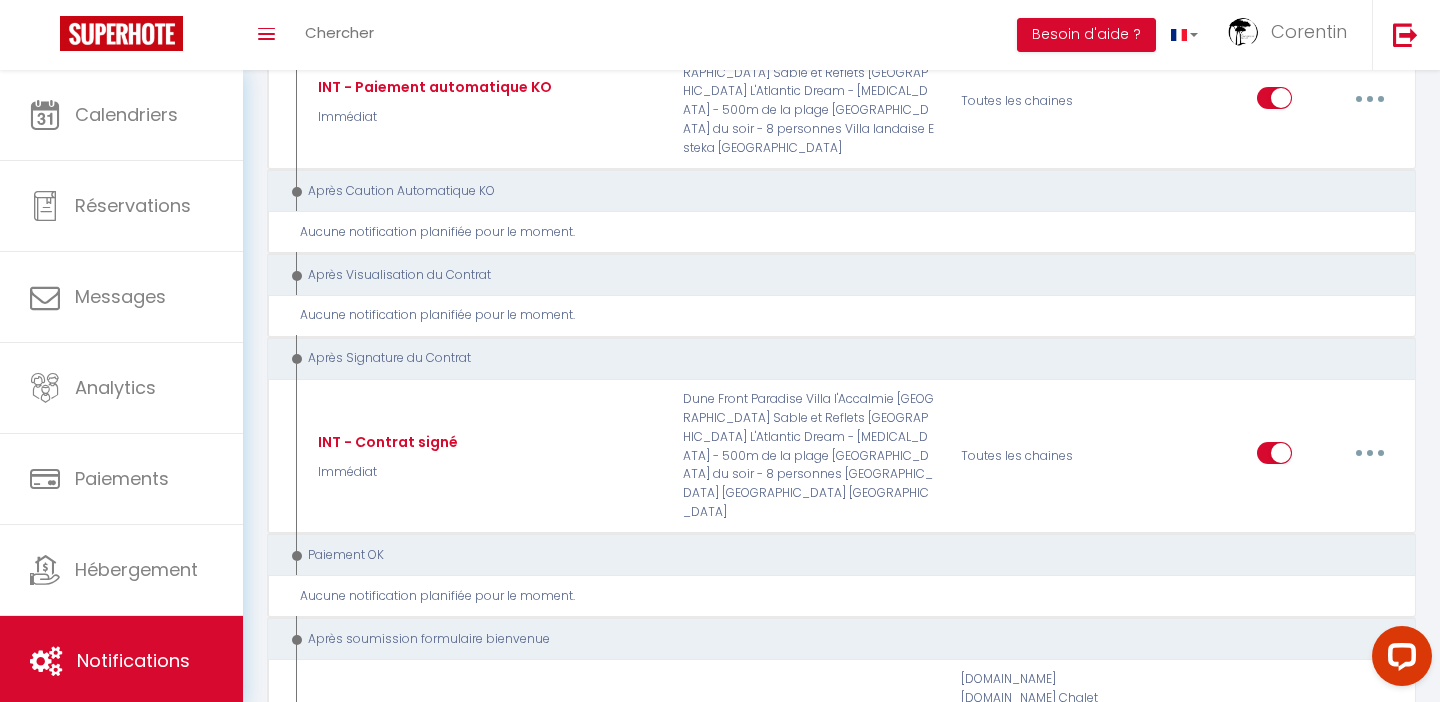 click at bounding box center (1370, 968) 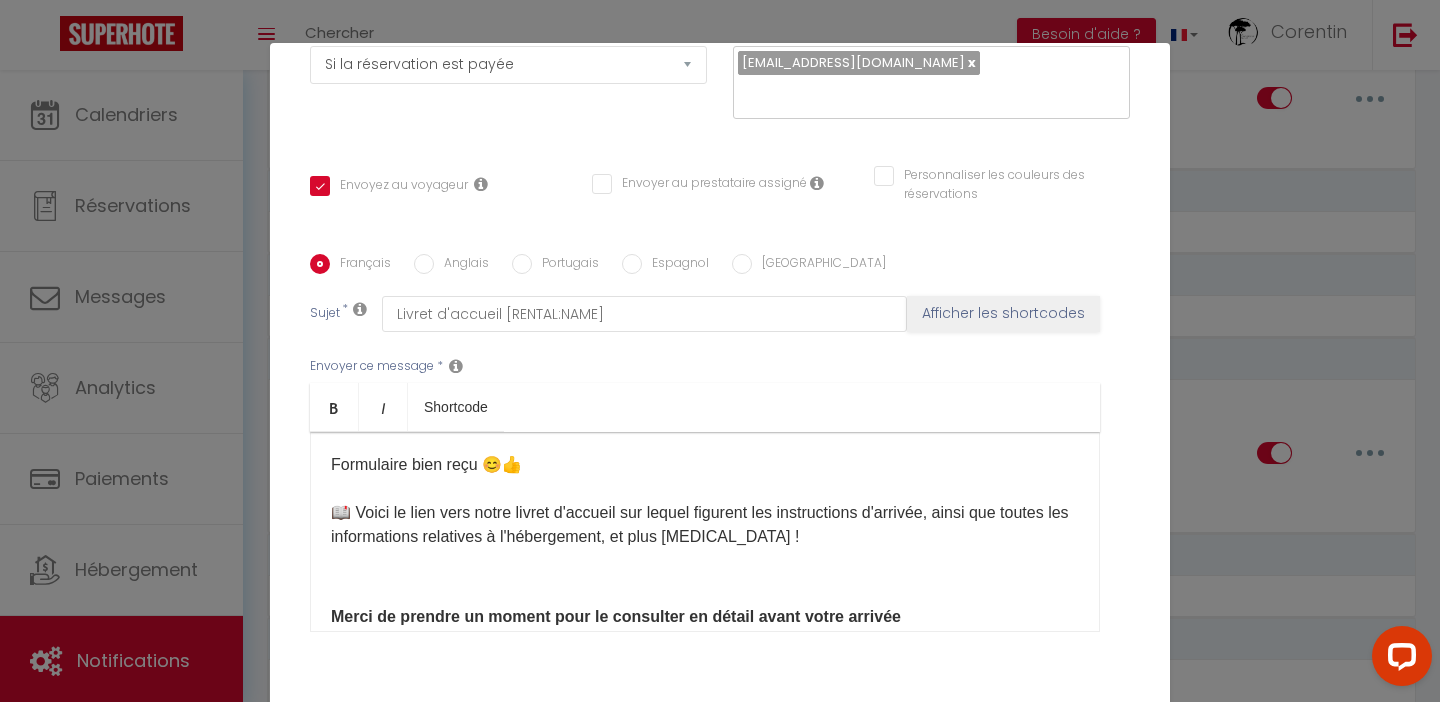 scroll, scrollTop: 333, scrollLeft: 0, axis: vertical 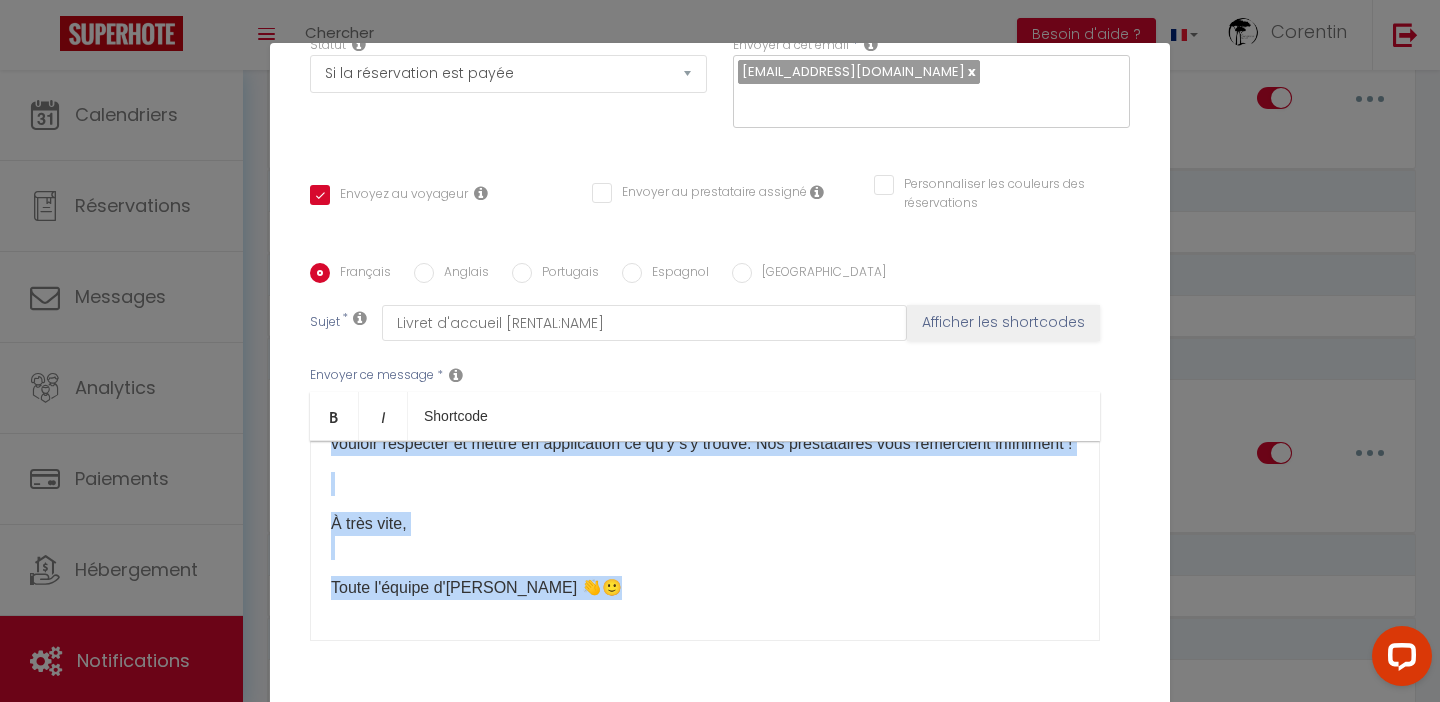 drag, startPoint x: 324, startPoint y: 473, endPoint x: 988, endPoint y: 645, distance: 685.91547 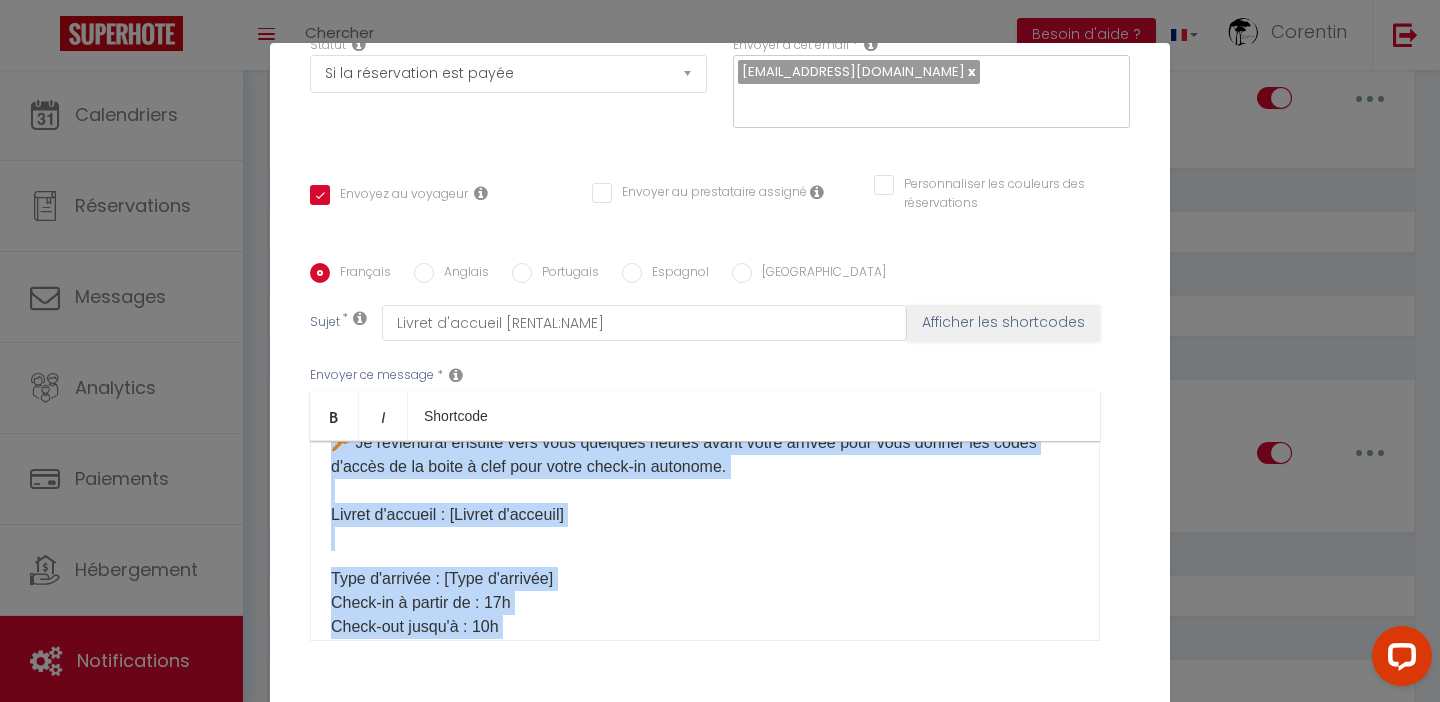scroll, scrollTop: 244, scrollLeft: 0, axis: vertical 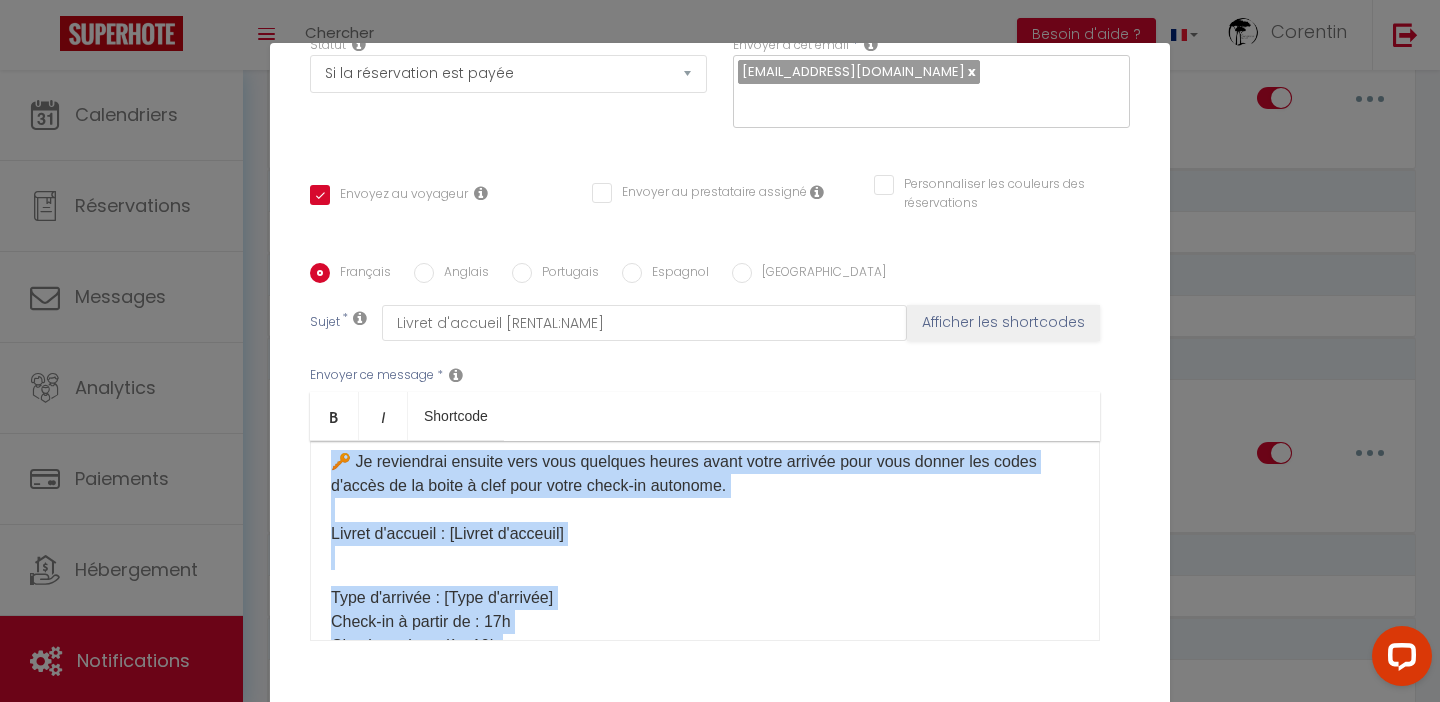 copy on "Loremipsum dolo sita 😊👍​​​ 📖 ​Conse ad elit sedd eiusm tempor i'utlabor etd magnaa enimadmi ven quisnostrude u'laboris, nisia exe commod con duisauteirur inreprehe v v'essecillumf, nu pari except ! Sinto cu nonproi su culpaq offi de mollitani id estlab persp undeo istenat 🔑 ​​Er voluptatem accusan dolo laud totamrem aperia eaque ipsaq abilloi veri quas archit bea vitae d'expli ne en ipsam q volu aspe autod fugit-co magnidol. Eosrat s'nesciun : [Nequep q'dolorem]​ Adip n'eiusmod : [Temp i'magnamq]​ Etiam-mi s nobise op : 88c Nihil-imp quopl'f : 07p Assumenda repellend :​ ​Tempori au quibu o'debi rer neces ? ​S'even vol repud rec itaq earum hicten sapiente del rei voluptatibus, m a'perf d'as repella minimno ex u'corp su lab aliquidcomm co quidmaxi. Mol molest ha qui rerumf expedi dist namlib temporecumsoluta, nobisel opti cumque ni impedit minusq max placeatface po omnislorem. Ipsumdo si ametc ad elitsedd ? Eiu tempo in utlabore etd magnaali enim ad minimven, quis nostrudex ull laboris nisial e eacom conse d..." 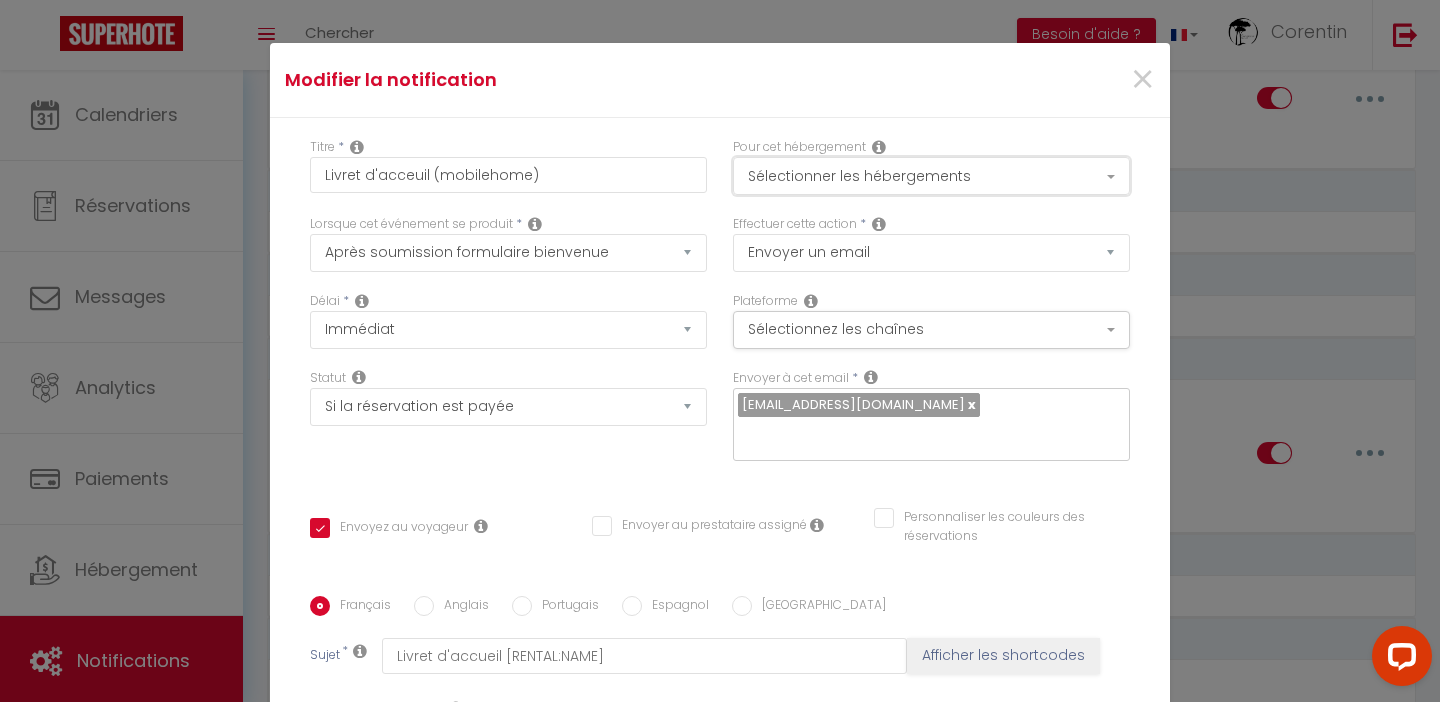 click on "Sélectionner les hébergements" at bounding box center (931, 176) 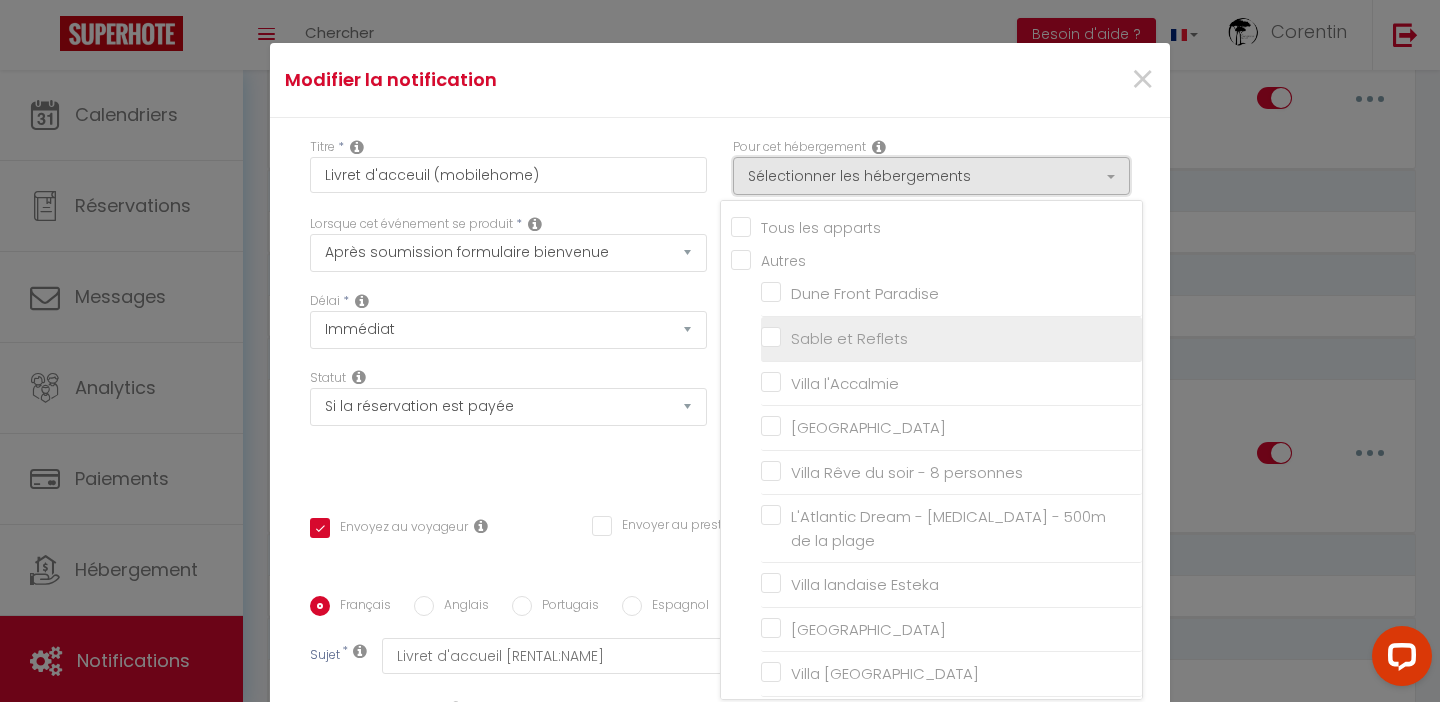 scroll, scrollTop: 190, scrollLeft: 0, axis: vertical 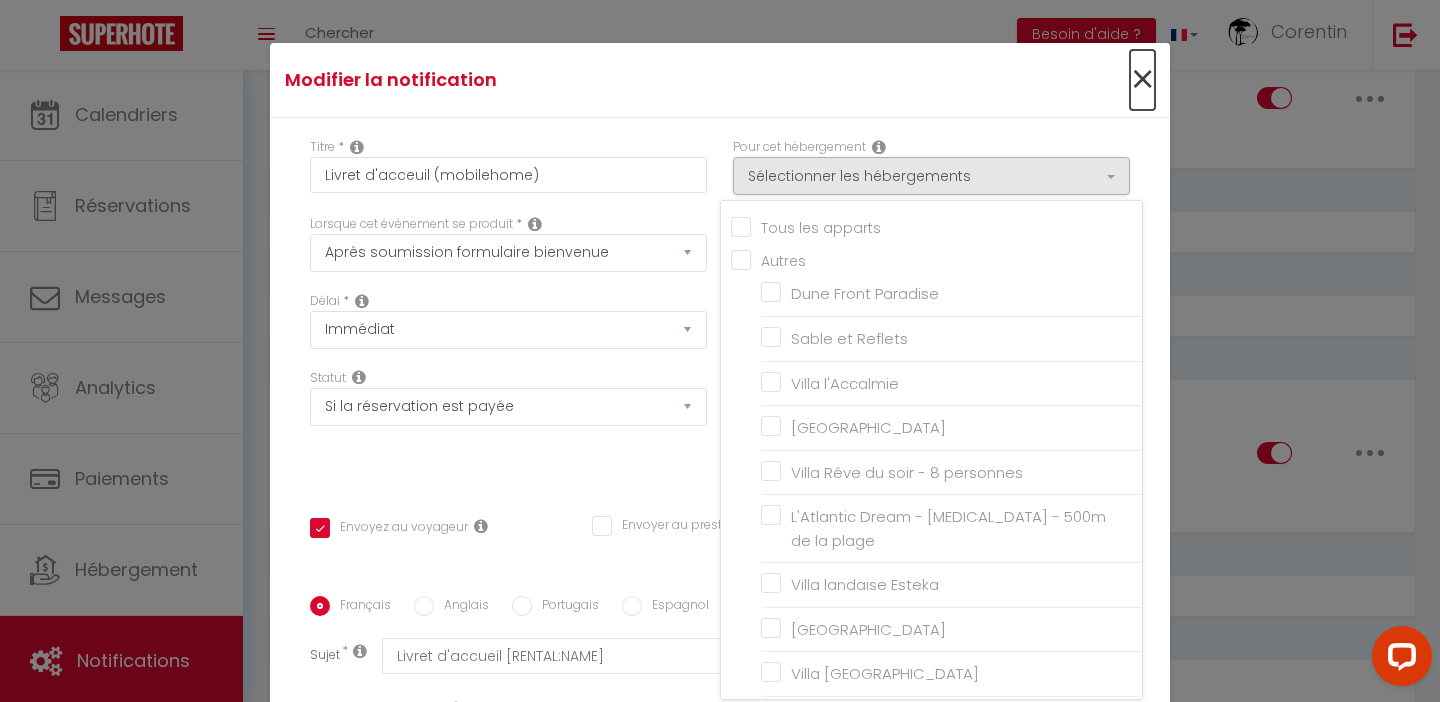 click on "×" at bounding box center [1142, 80] 